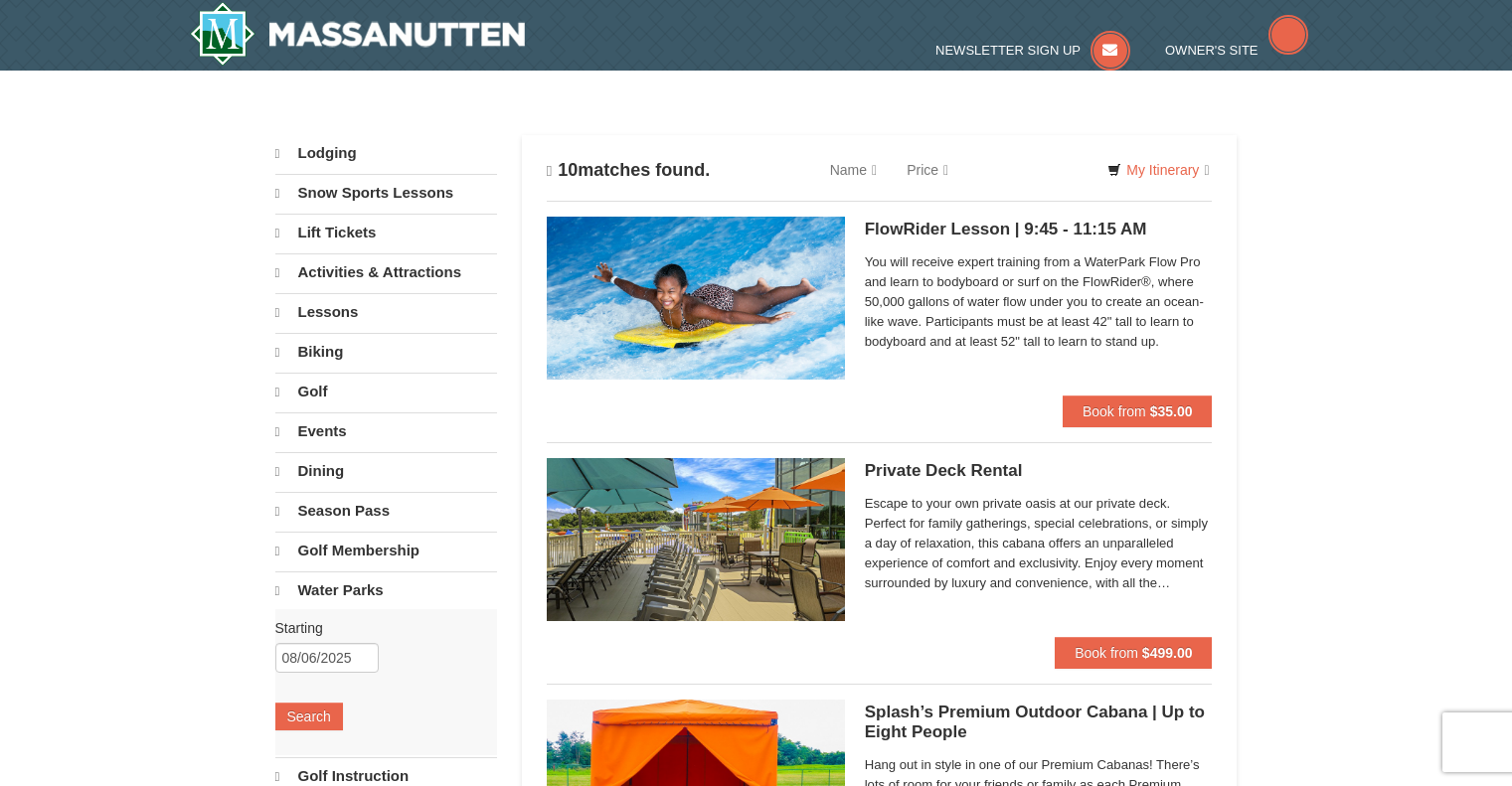 scroll, scrollTop: 0, scrollLeft: 0, axis: both 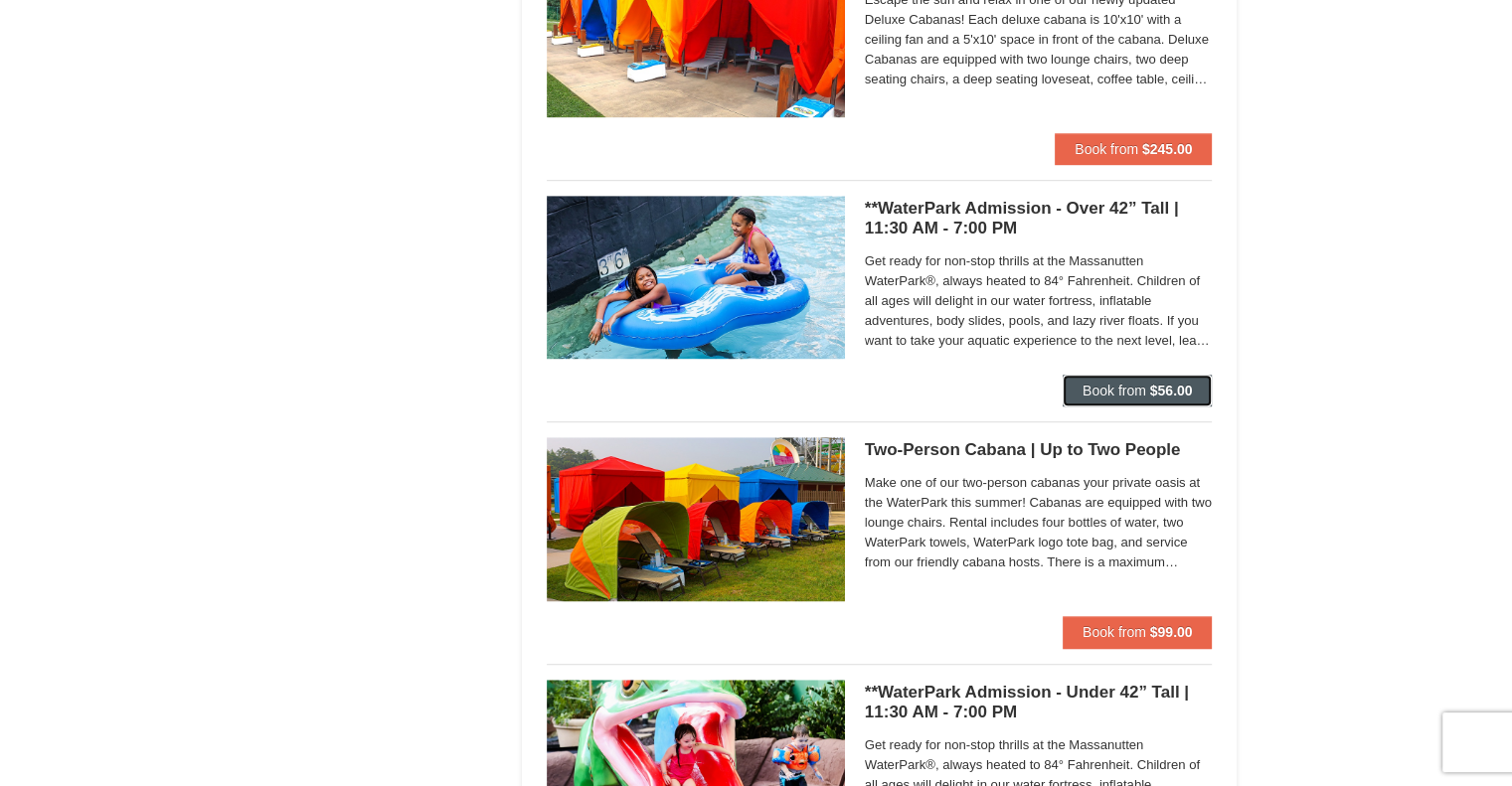 click on "$56.00" at bounding box center (1171, 391) 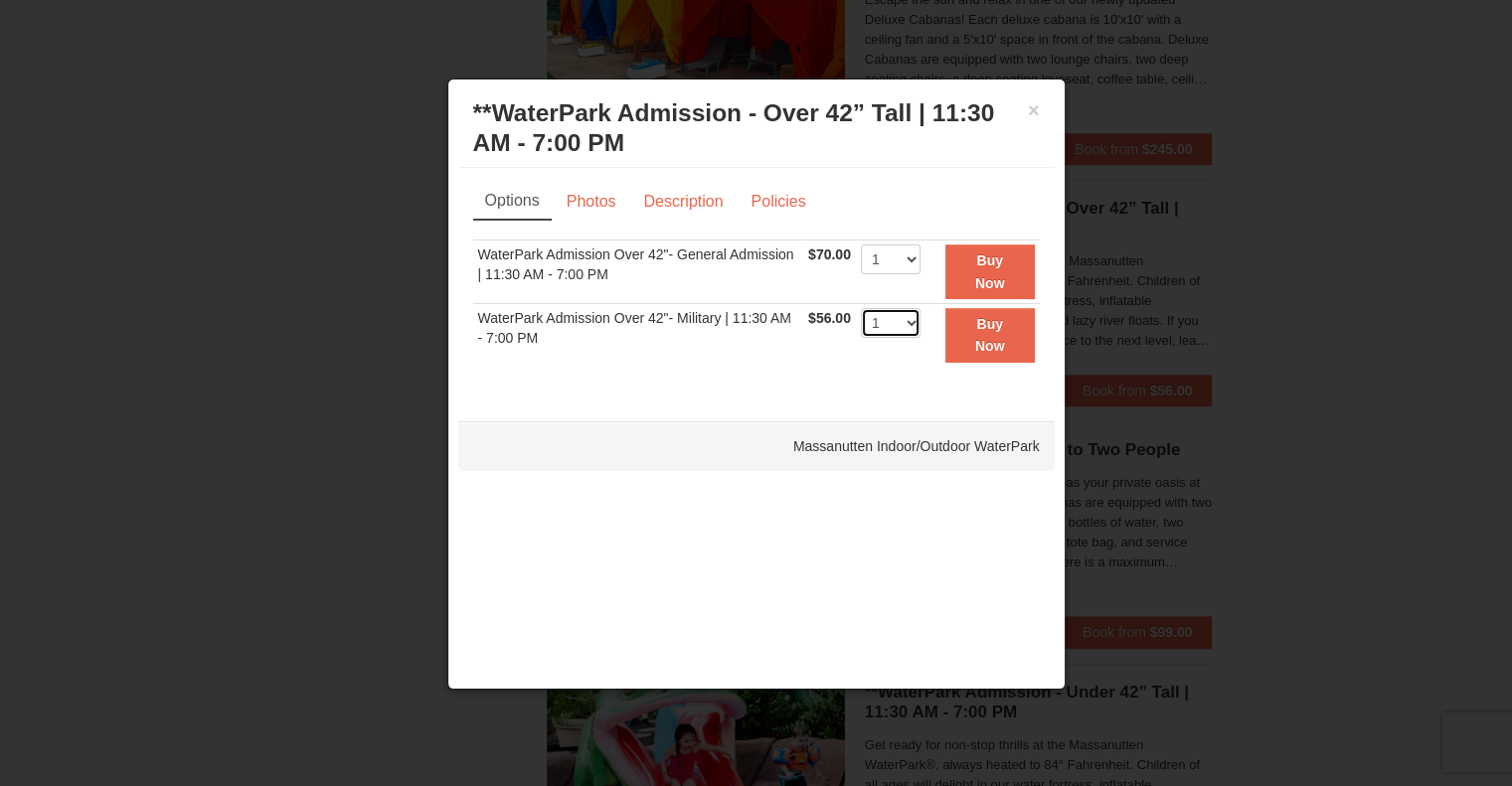 click on "1
2
3
4
5
6
7
8
9
10
11
12
13
14
15
16
17
18
19
20
21 22" at bounding box center (891, 323) 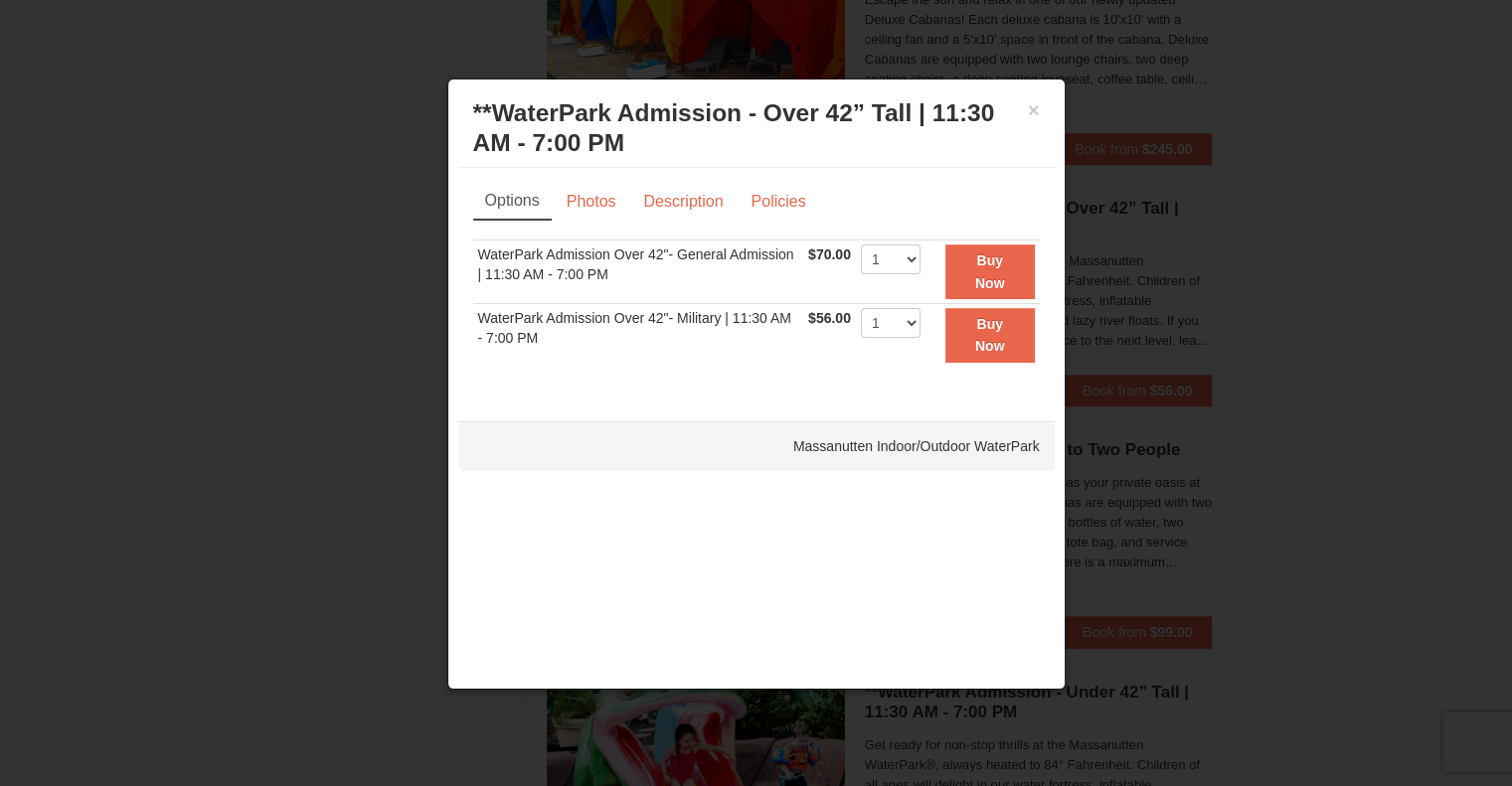 click on "×
**WaterPark Admission - Over 42” Tall | 11:30 AM - 7:00 PM  Massanutten Indoor/Outdoor WaterPark" at bounding box center [756, 128] 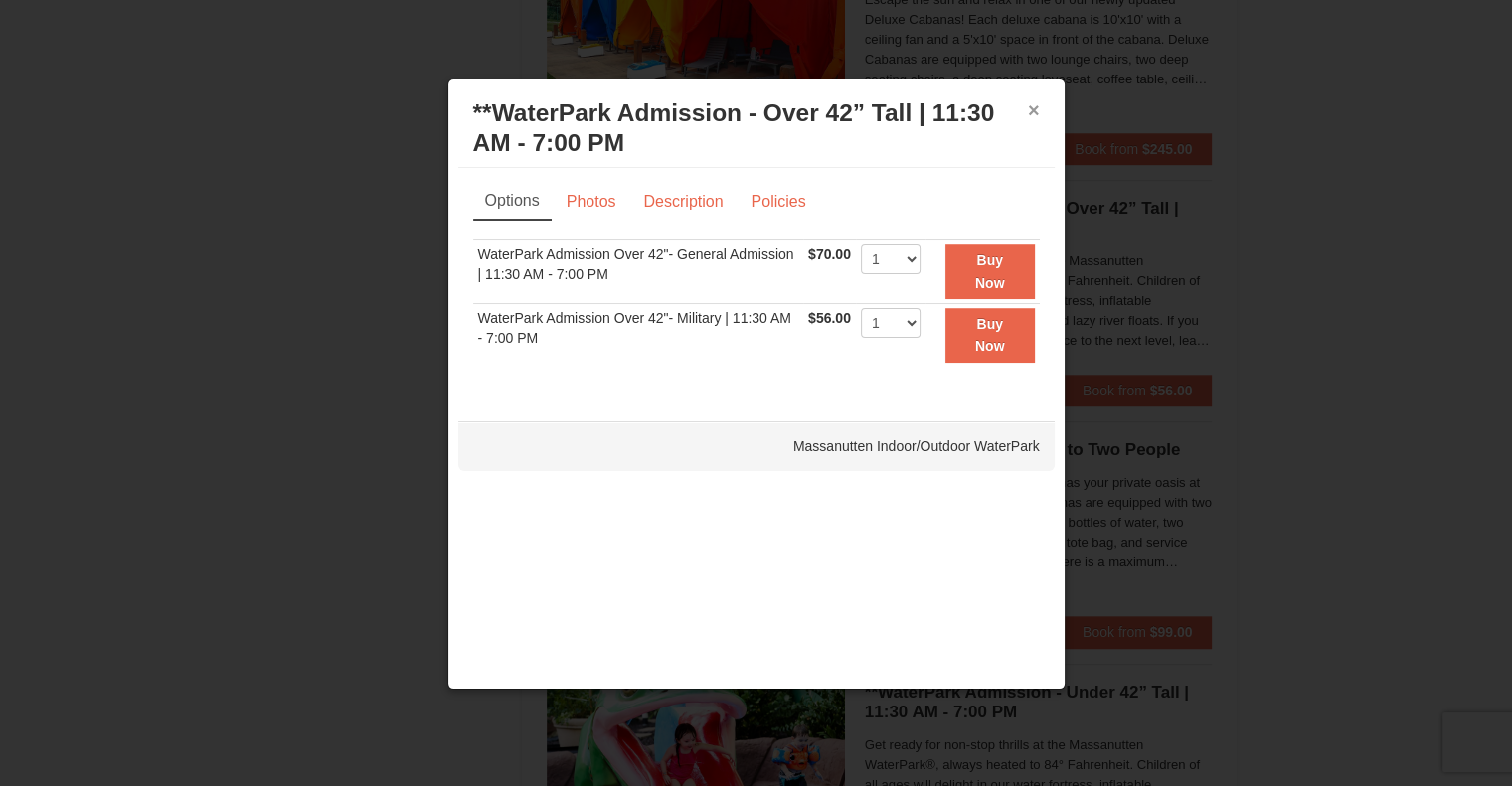 click on "×" at bounding box center [1034, 110] 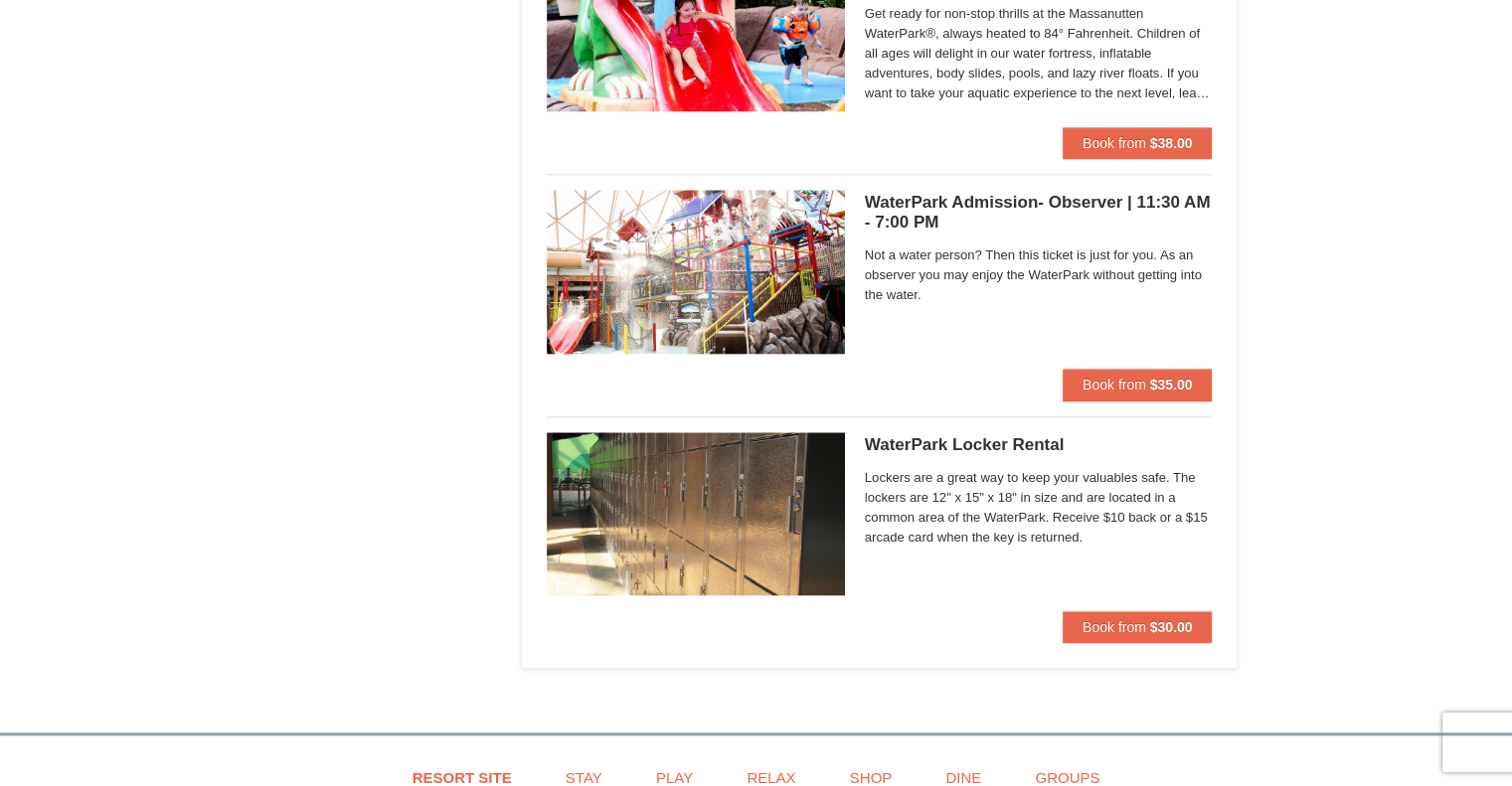 scroll, scrollTop: 1944, scrollLeft: 0, axis: vertical 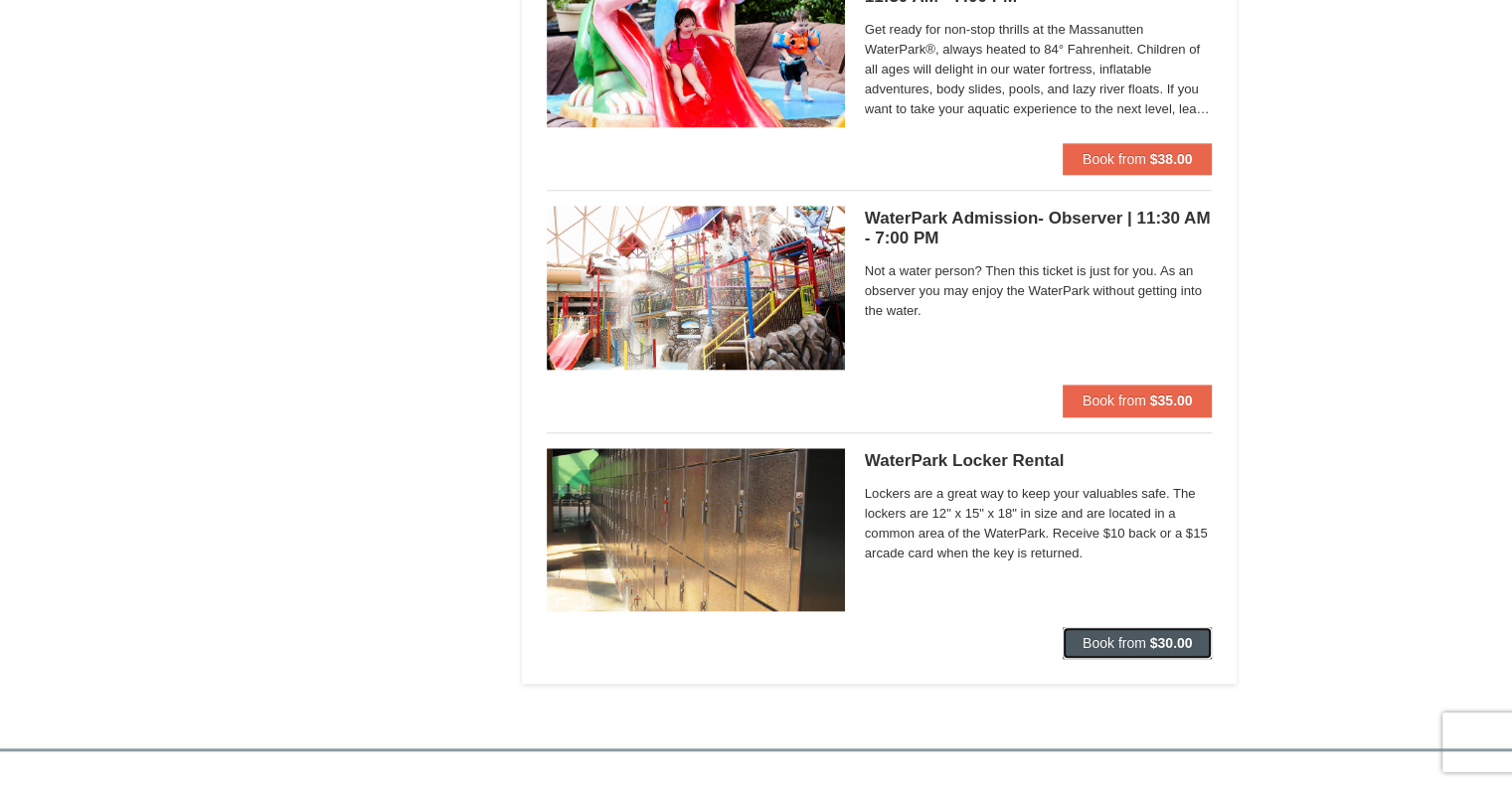 click on "$30.00" at bounding box center (1171, 643) 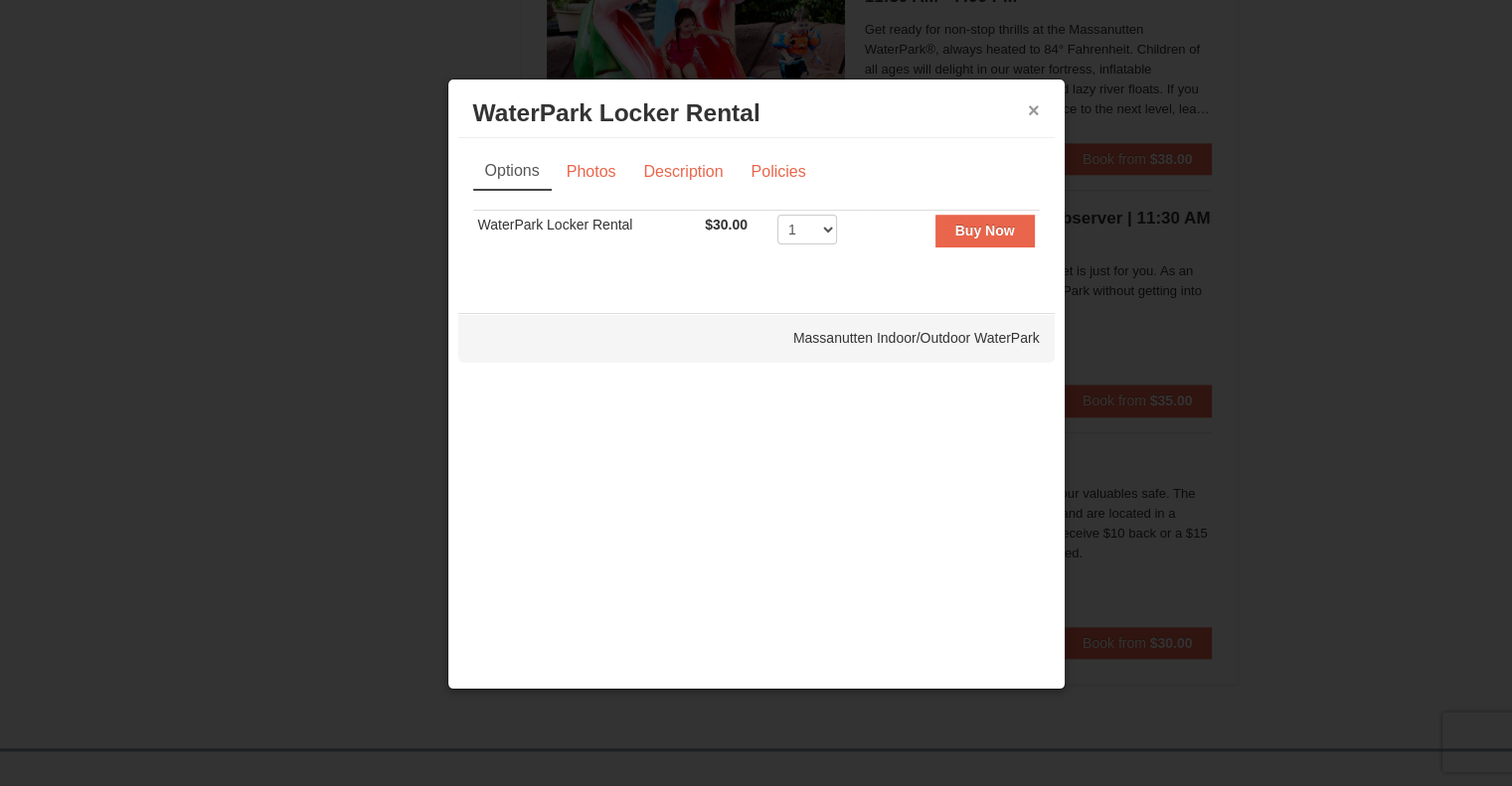 click on "×" at bounding box center [1034, 110] 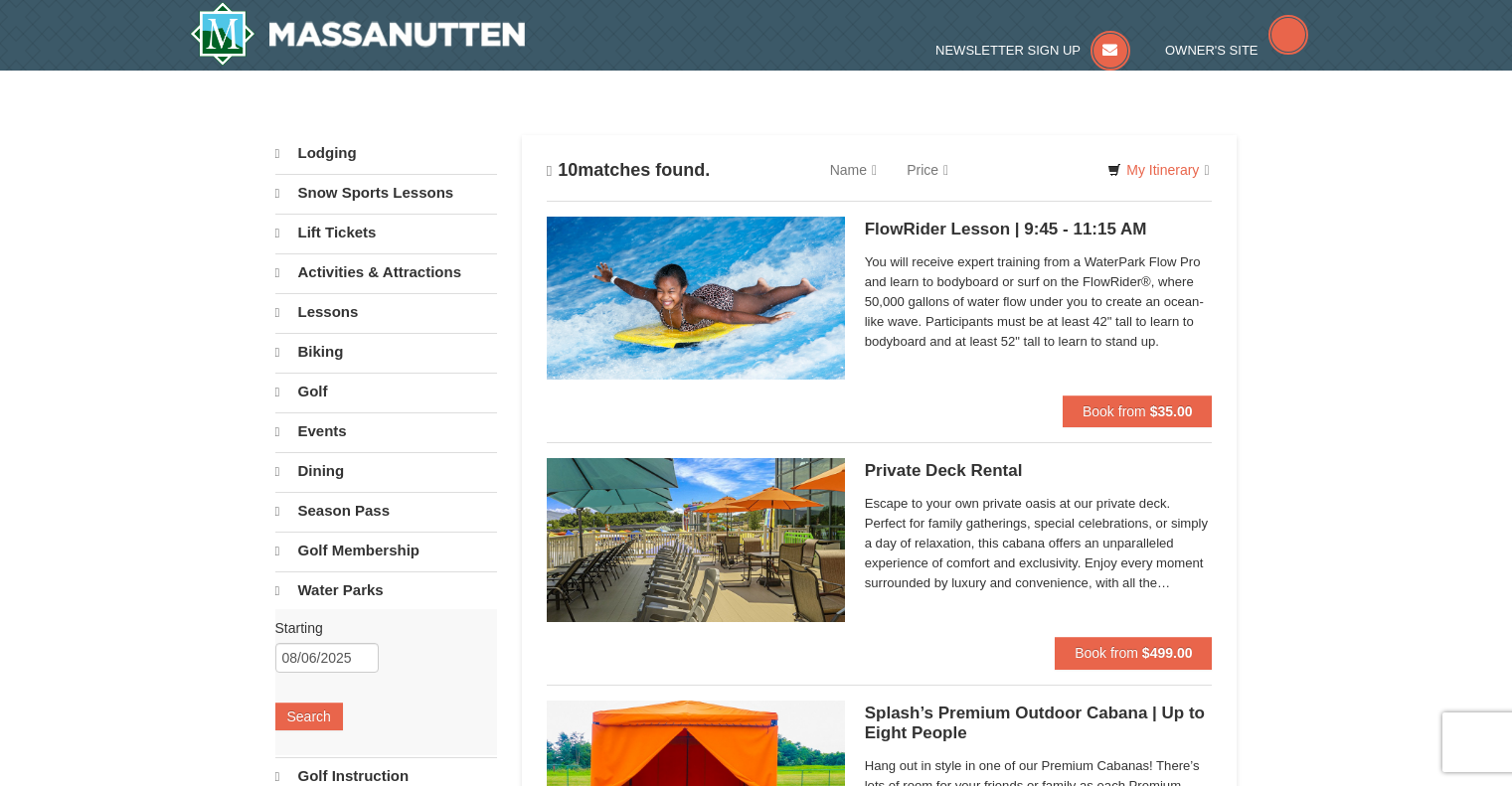 scroll, scrollTop: 0, scrollLeft: 0, axis: both 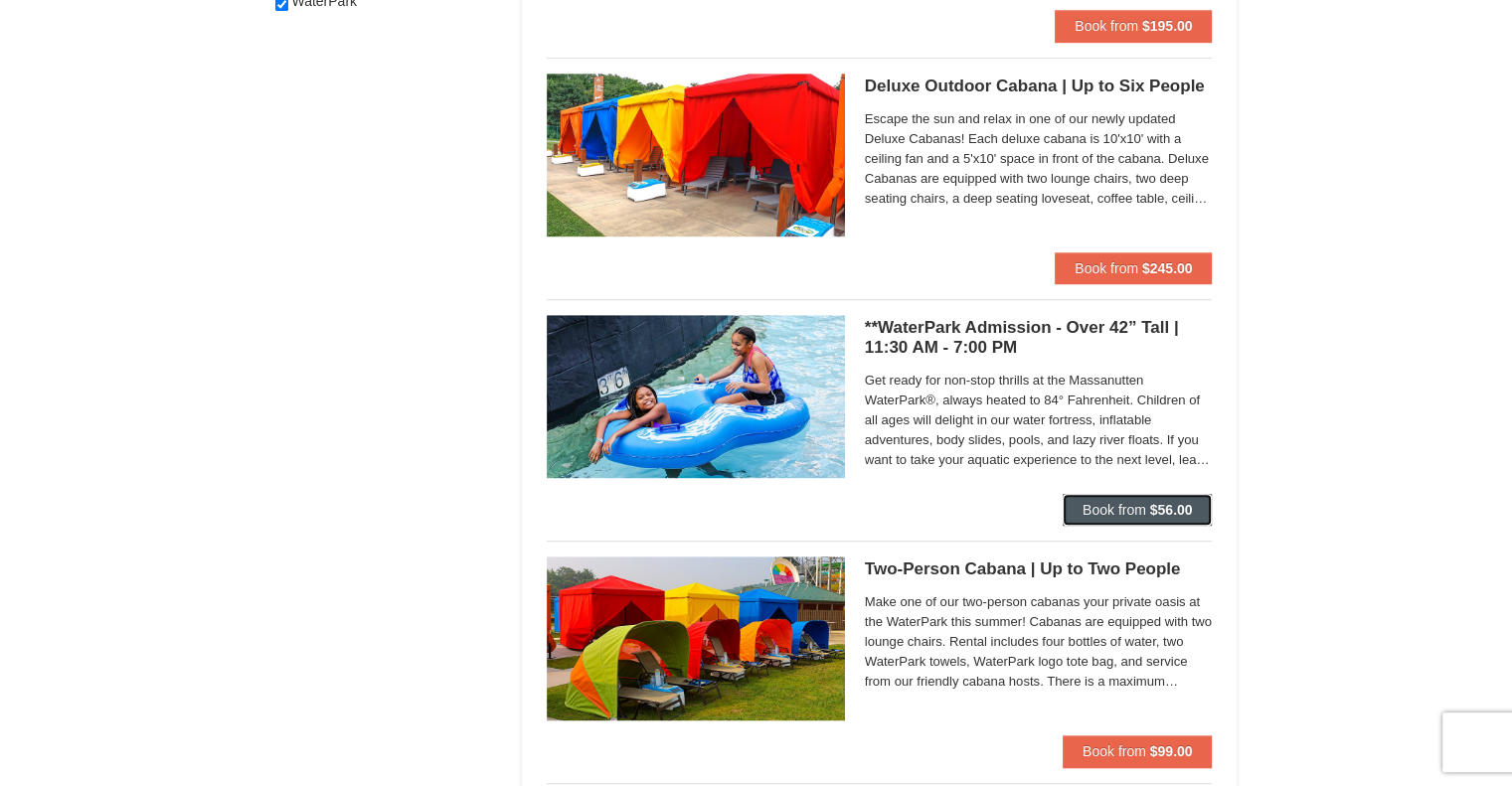 click on "Book from" at bounding box center [1114, 510] 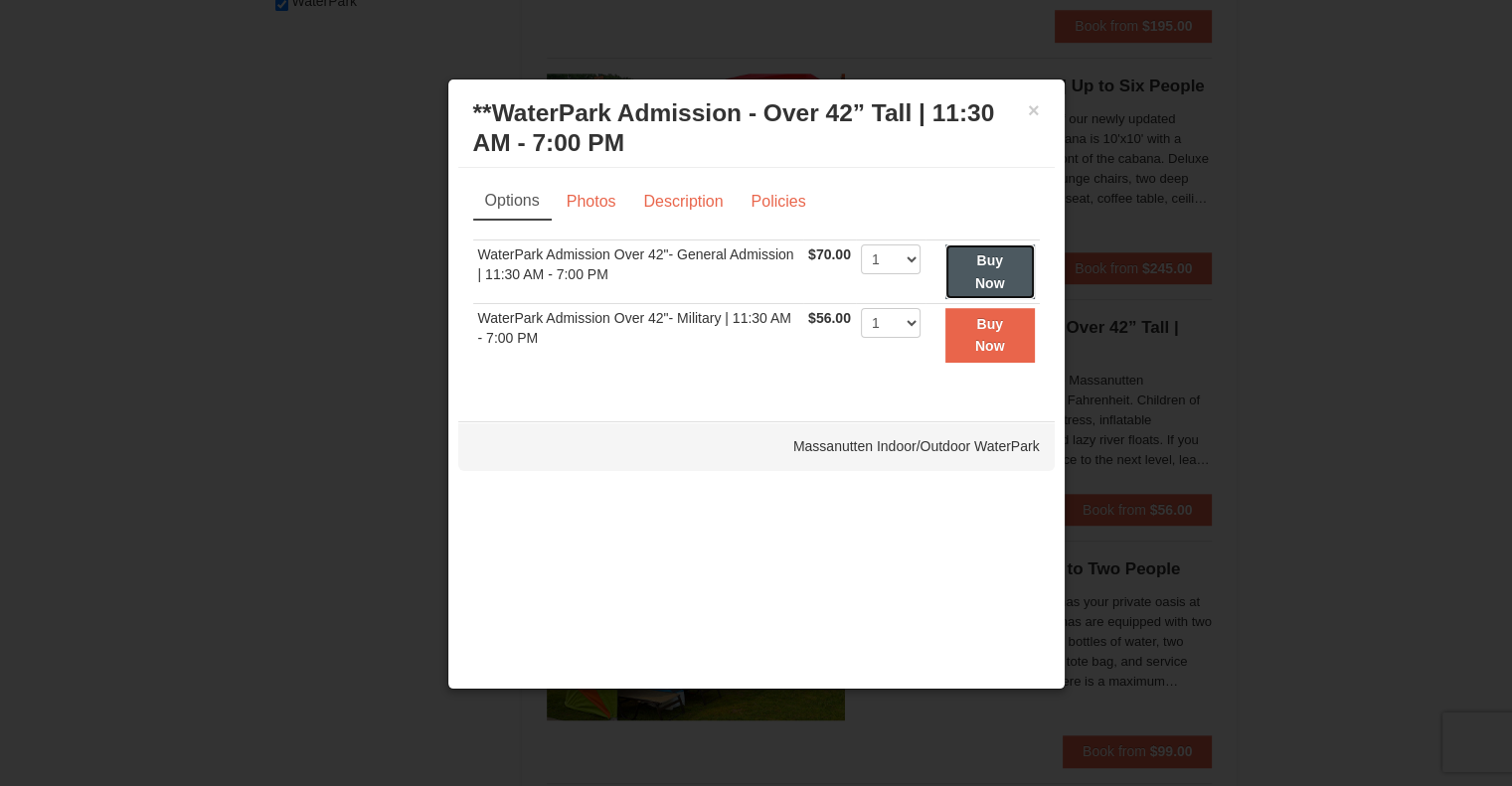 click on "Buy Now" at bounding box center (990, 271) 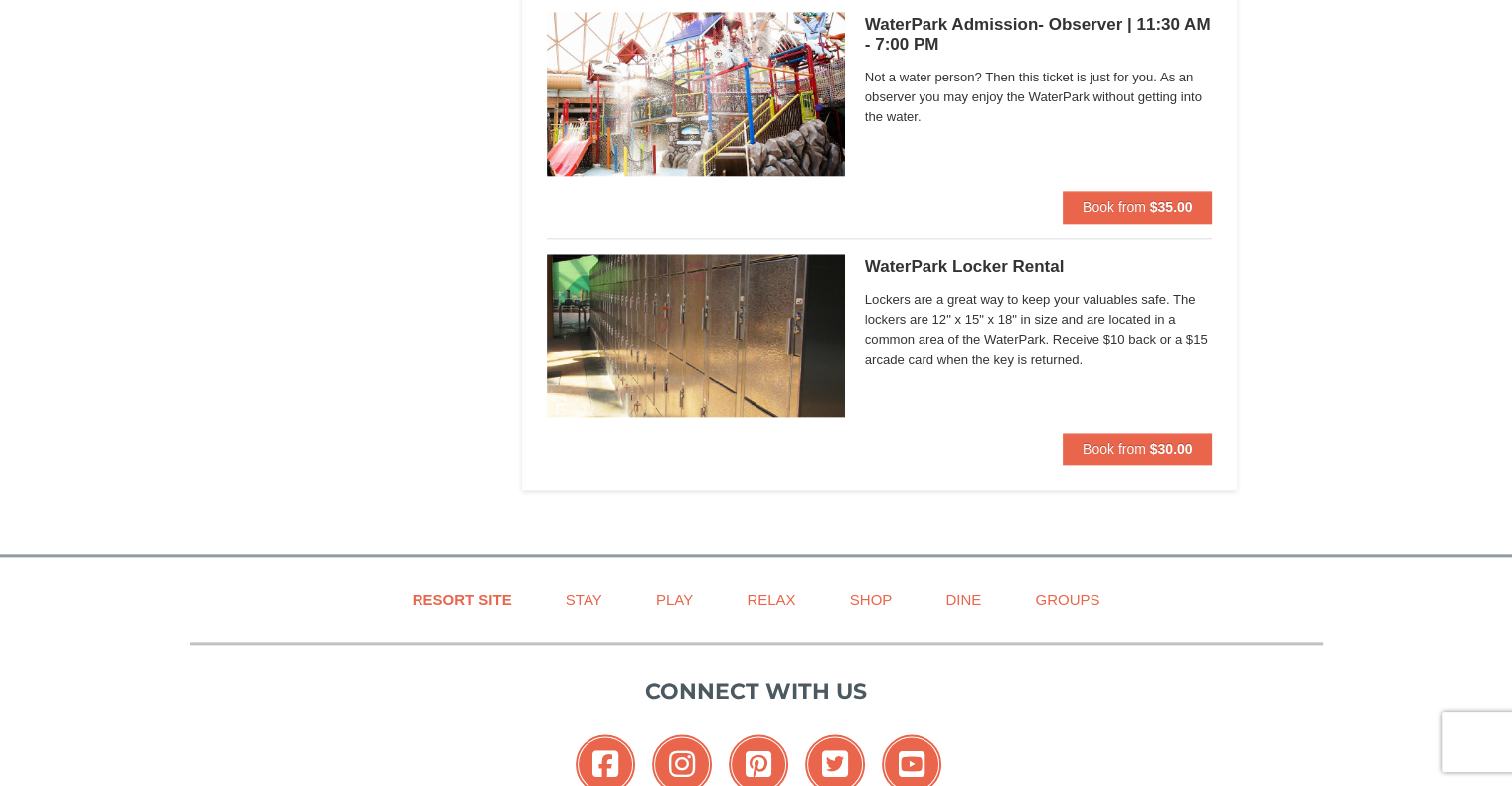 scroll, scrollTop: 2139, scrollLeft: 0, axis: vertical 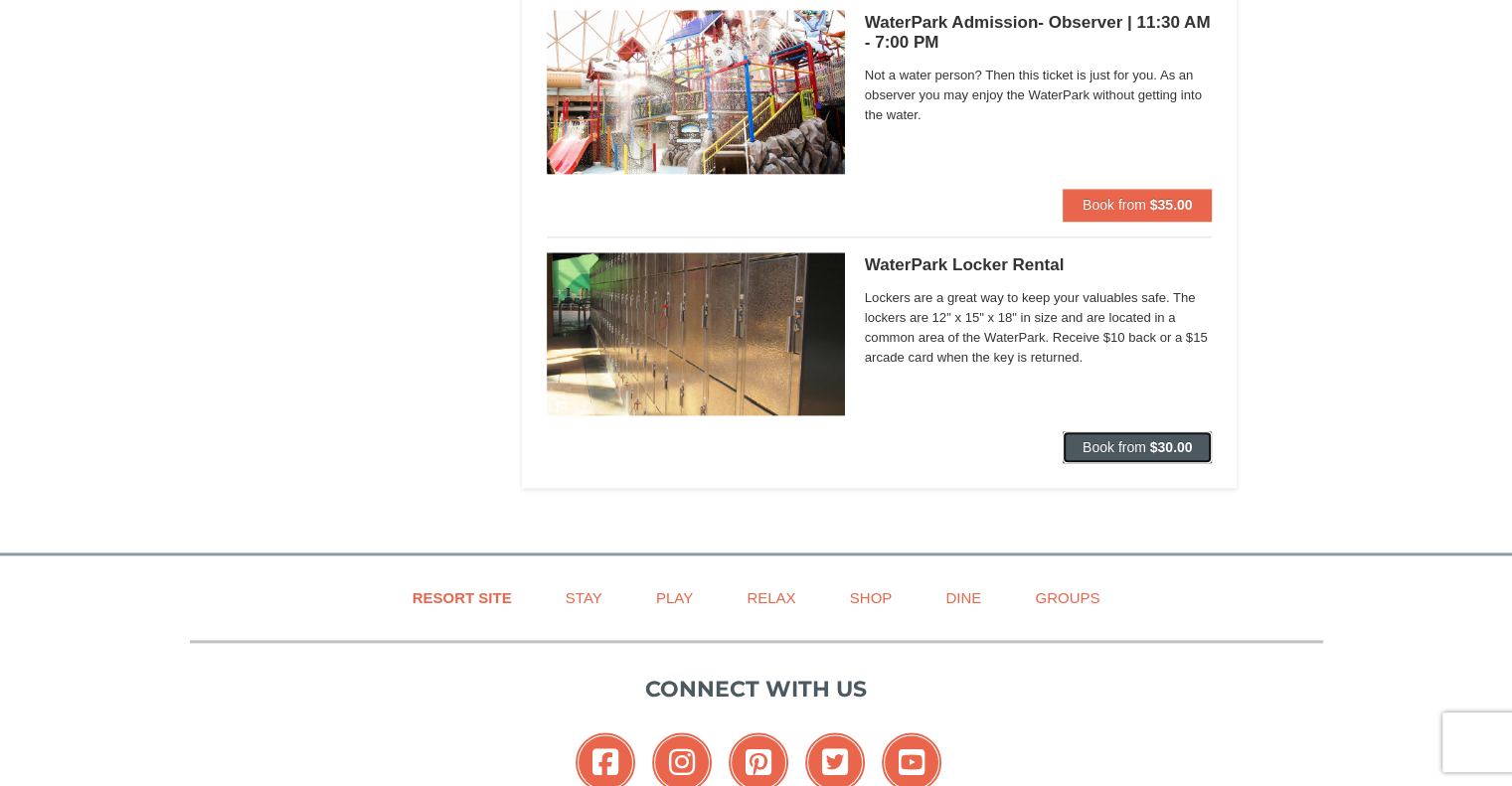 click on "Book from" at bounding box center (1114, 447) 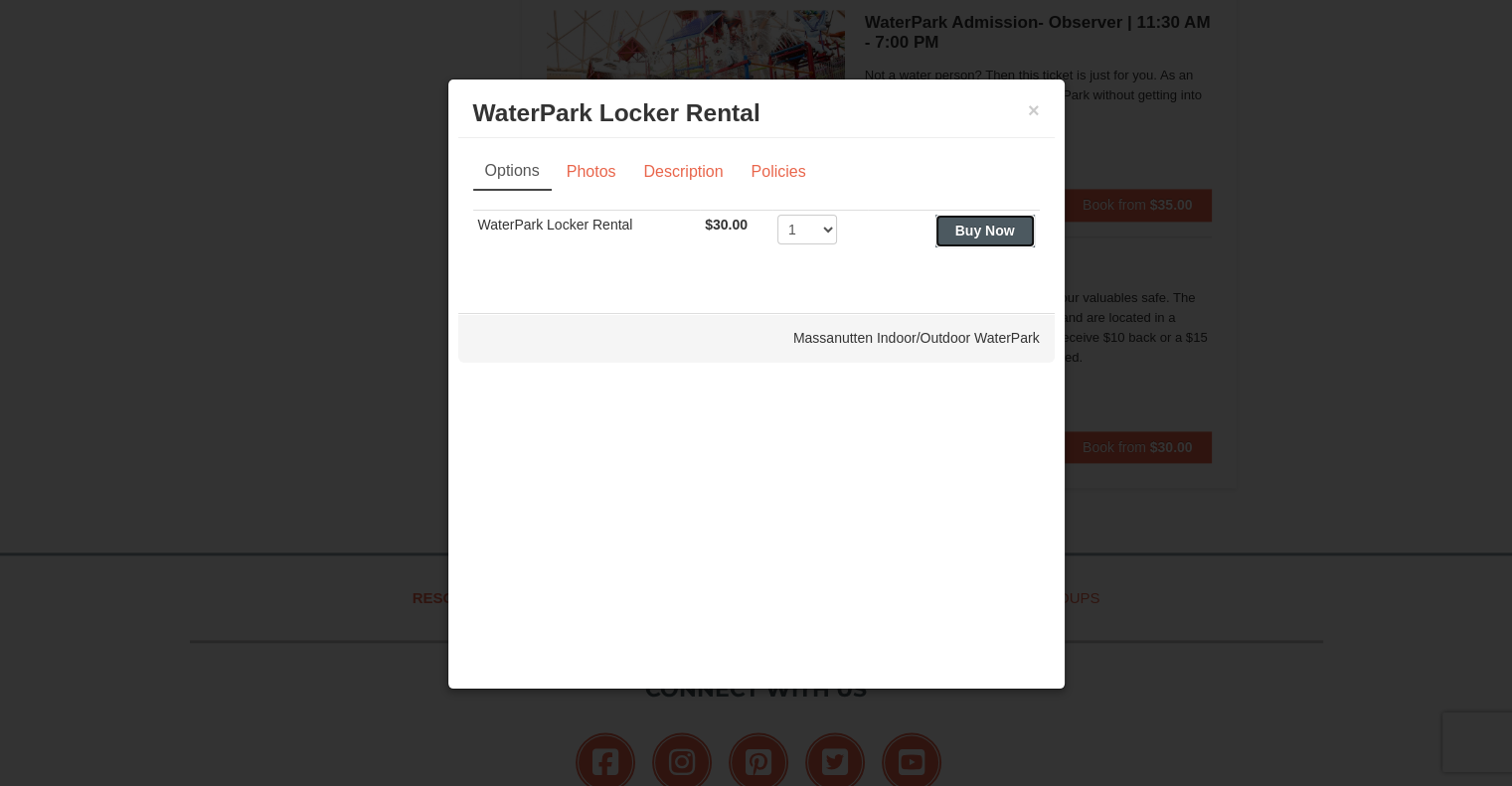 click on "Buy Now" at bounding box center [985, 231] 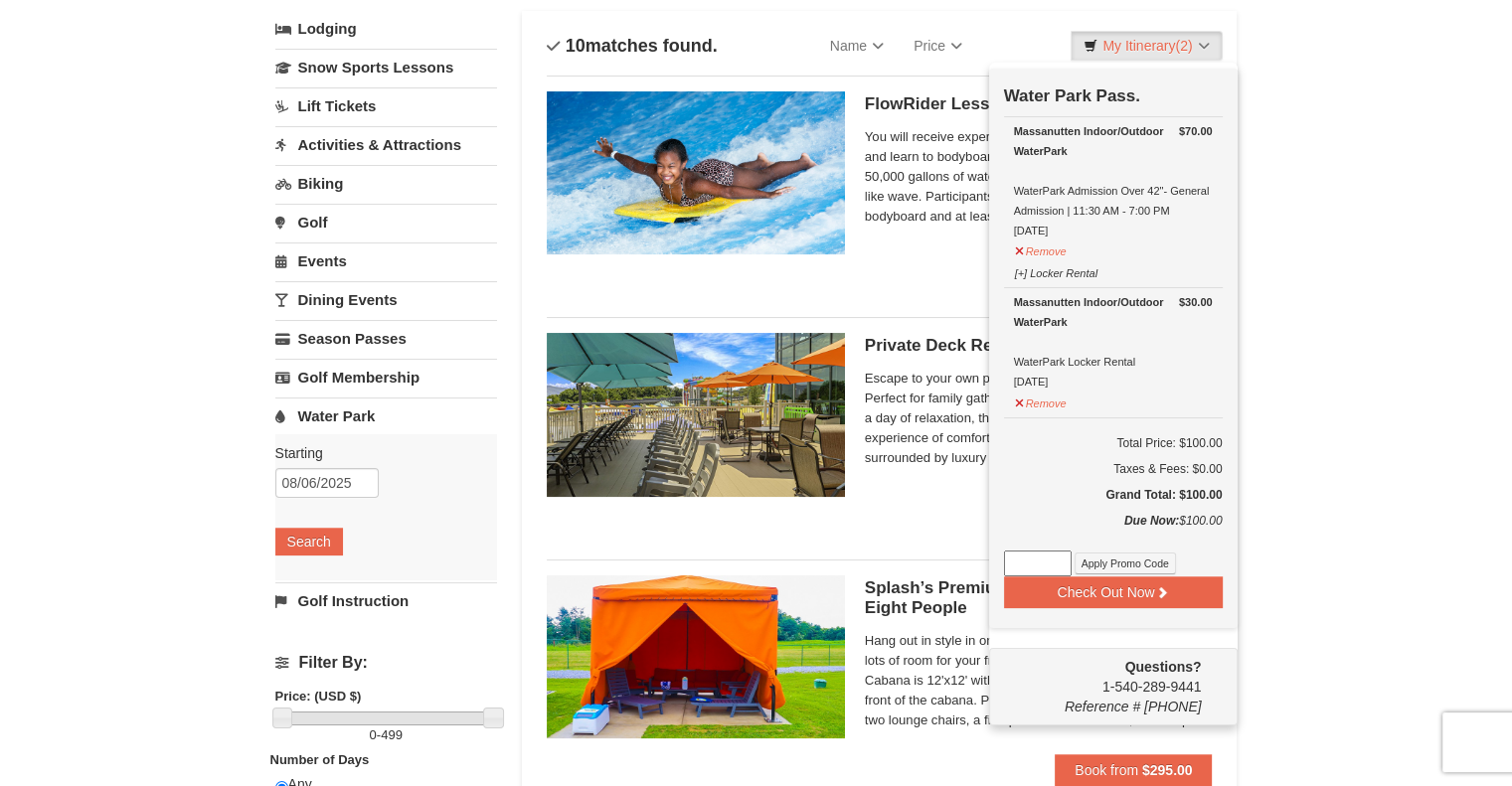scroll, scrollTop: 122, scrollLeft: 0, axis: vertical 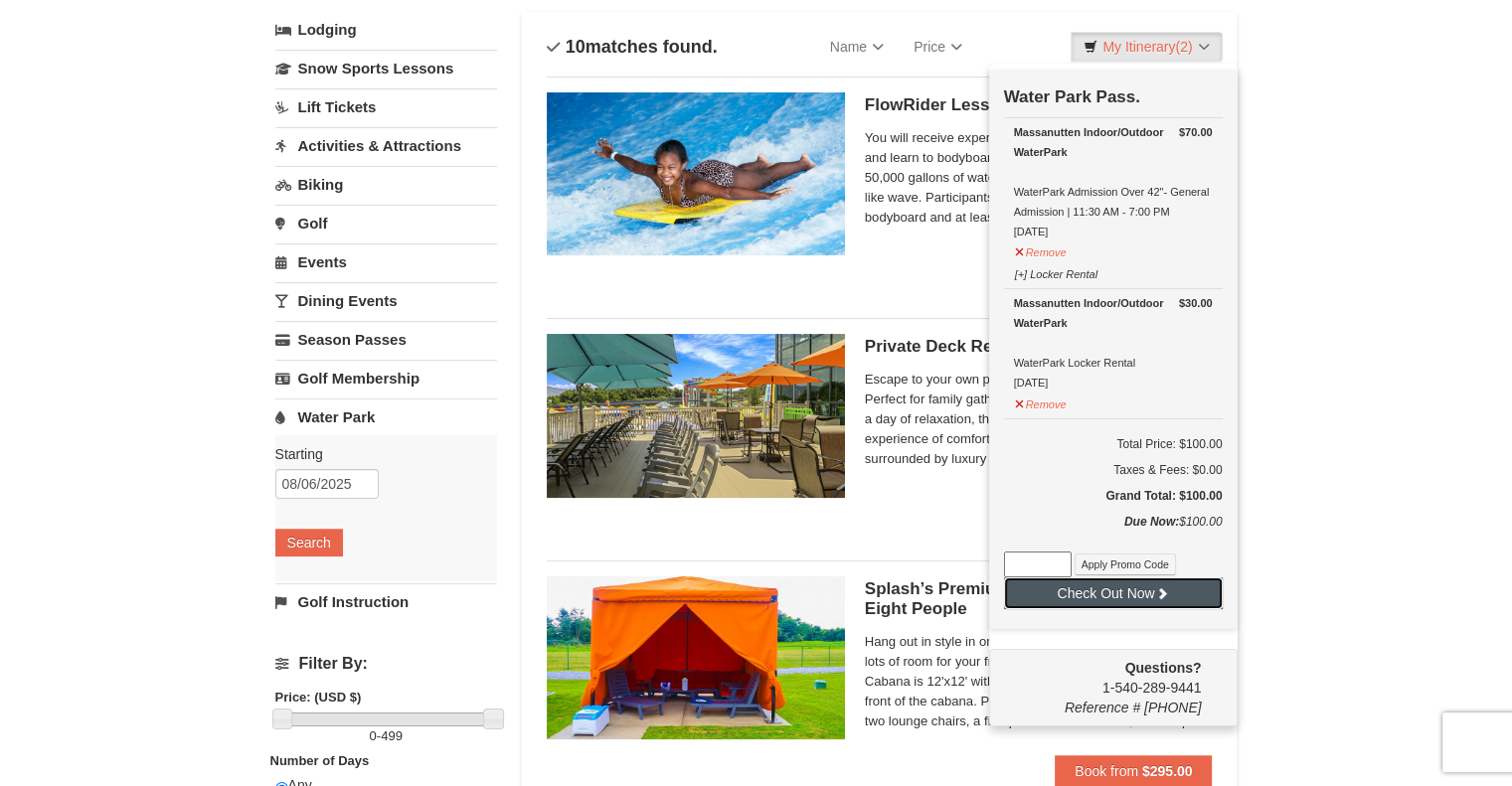 click on "Check Out Now" at bounding box center [1113, 593] 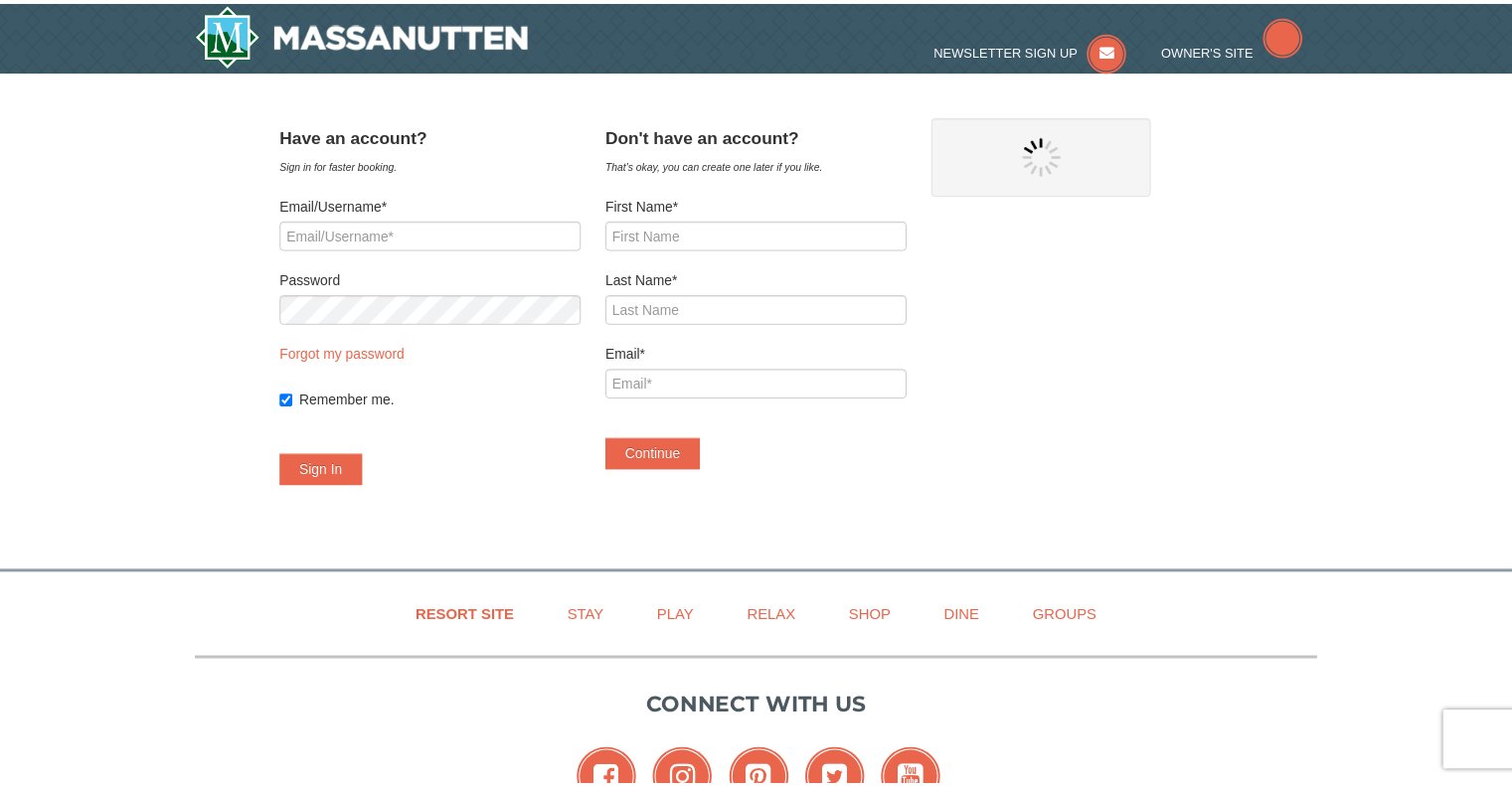 scroll, scrollTop: 0, scrollLeft: 0, axis: both 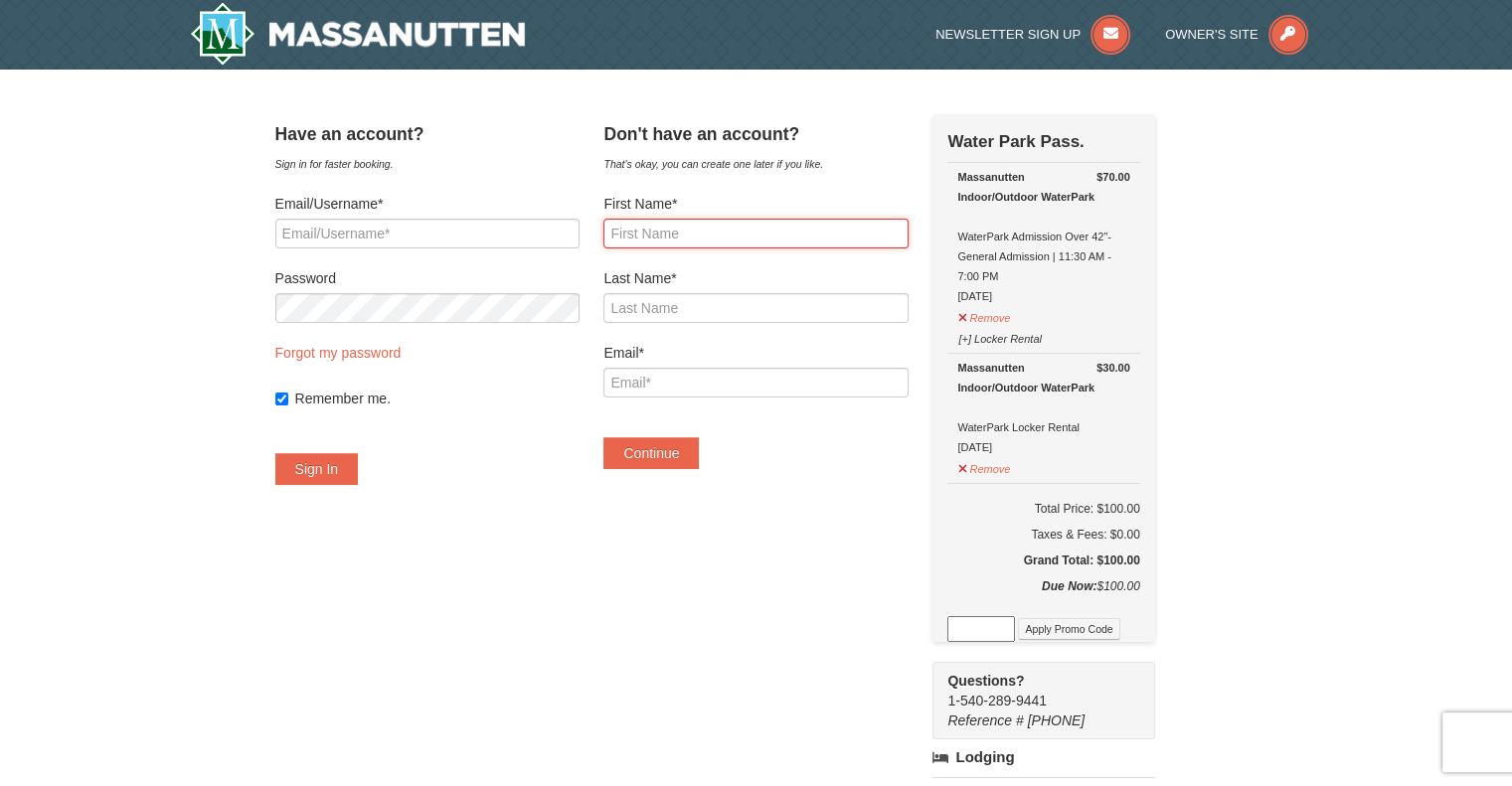 click on "First Name*" at bounding box center [756, 234] 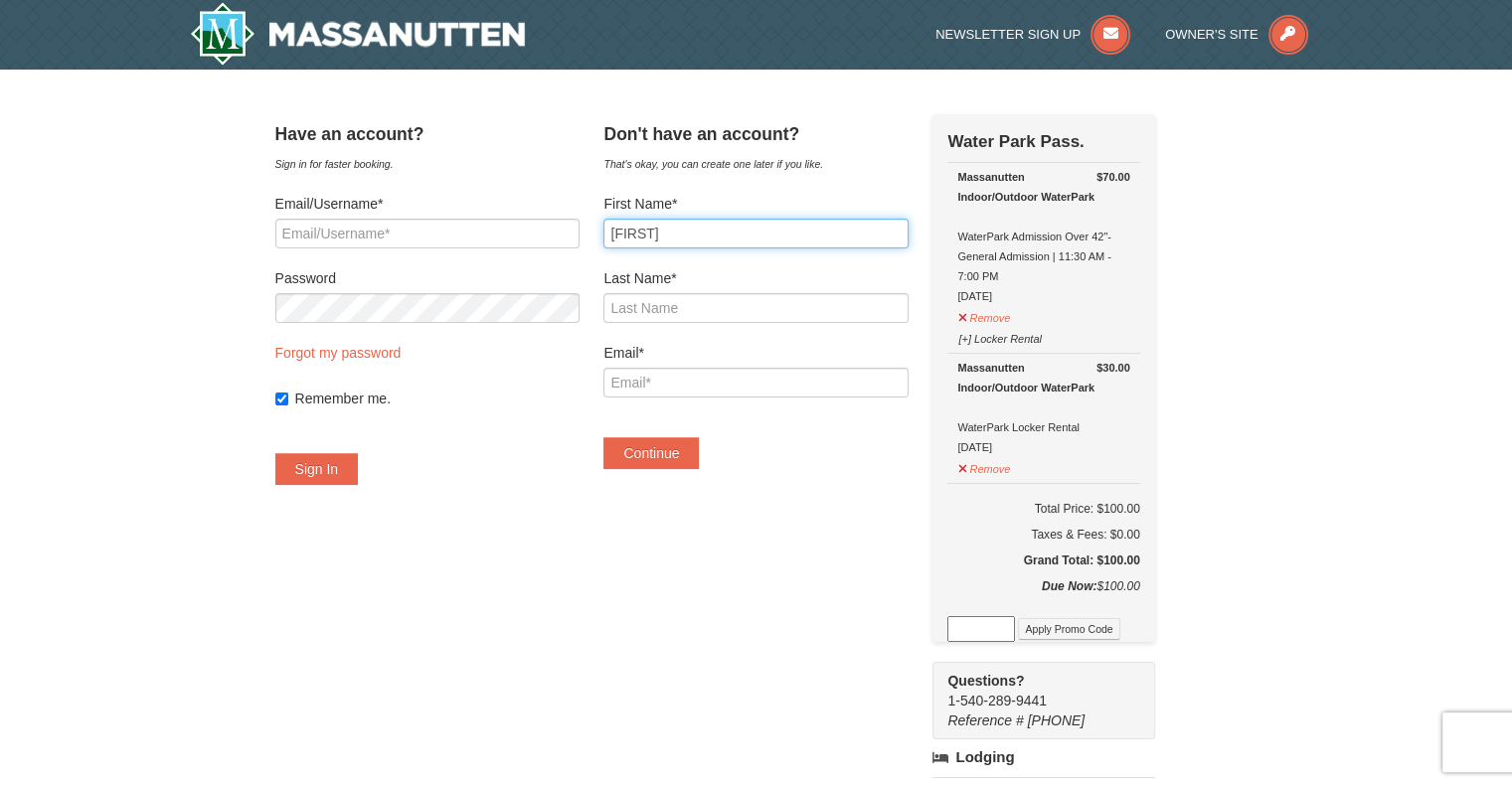type on "[LAST]" 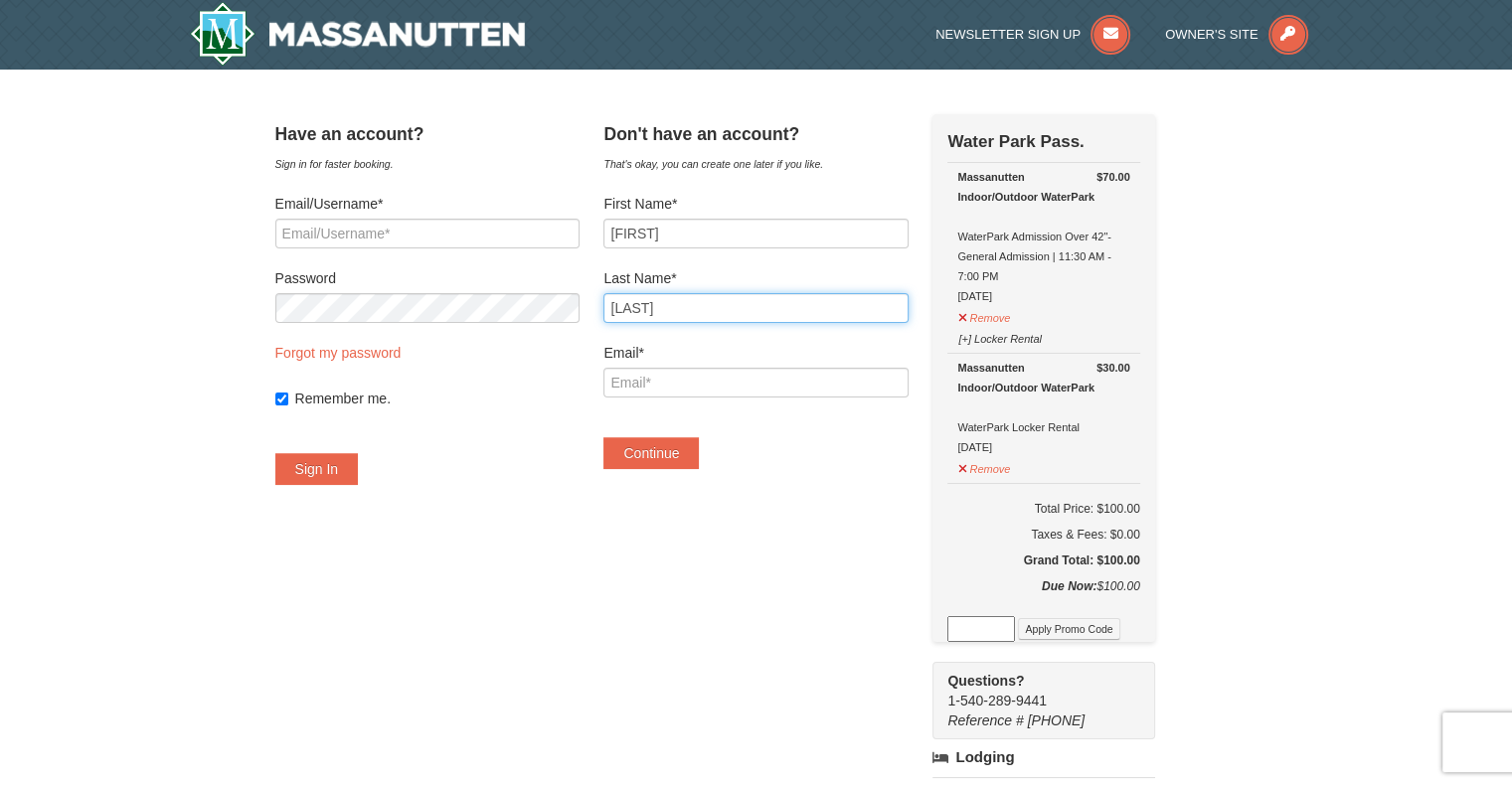 type on "[USERNAME]@example.com" 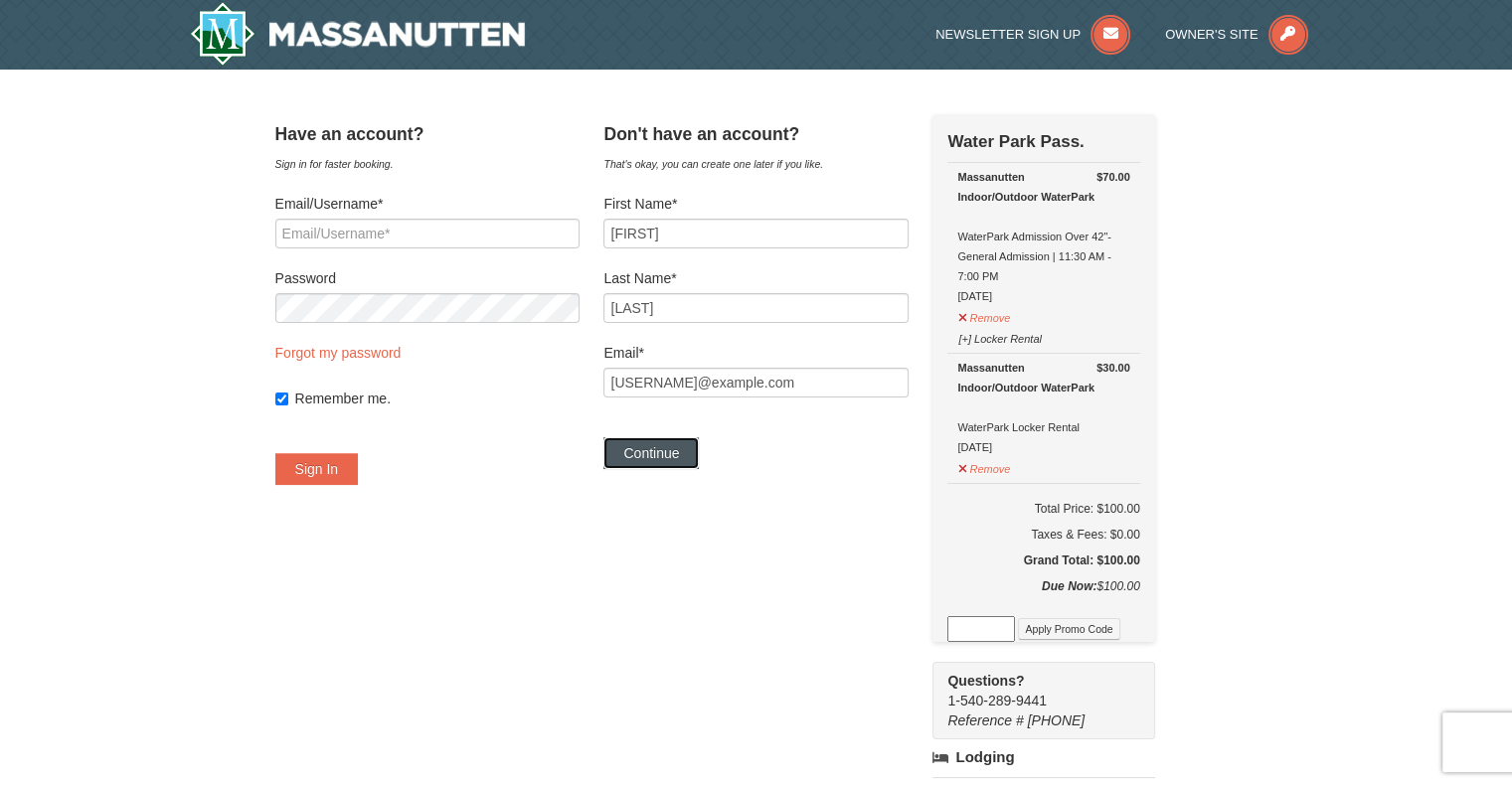 click on "Continue" at bounding box center (651, 453) 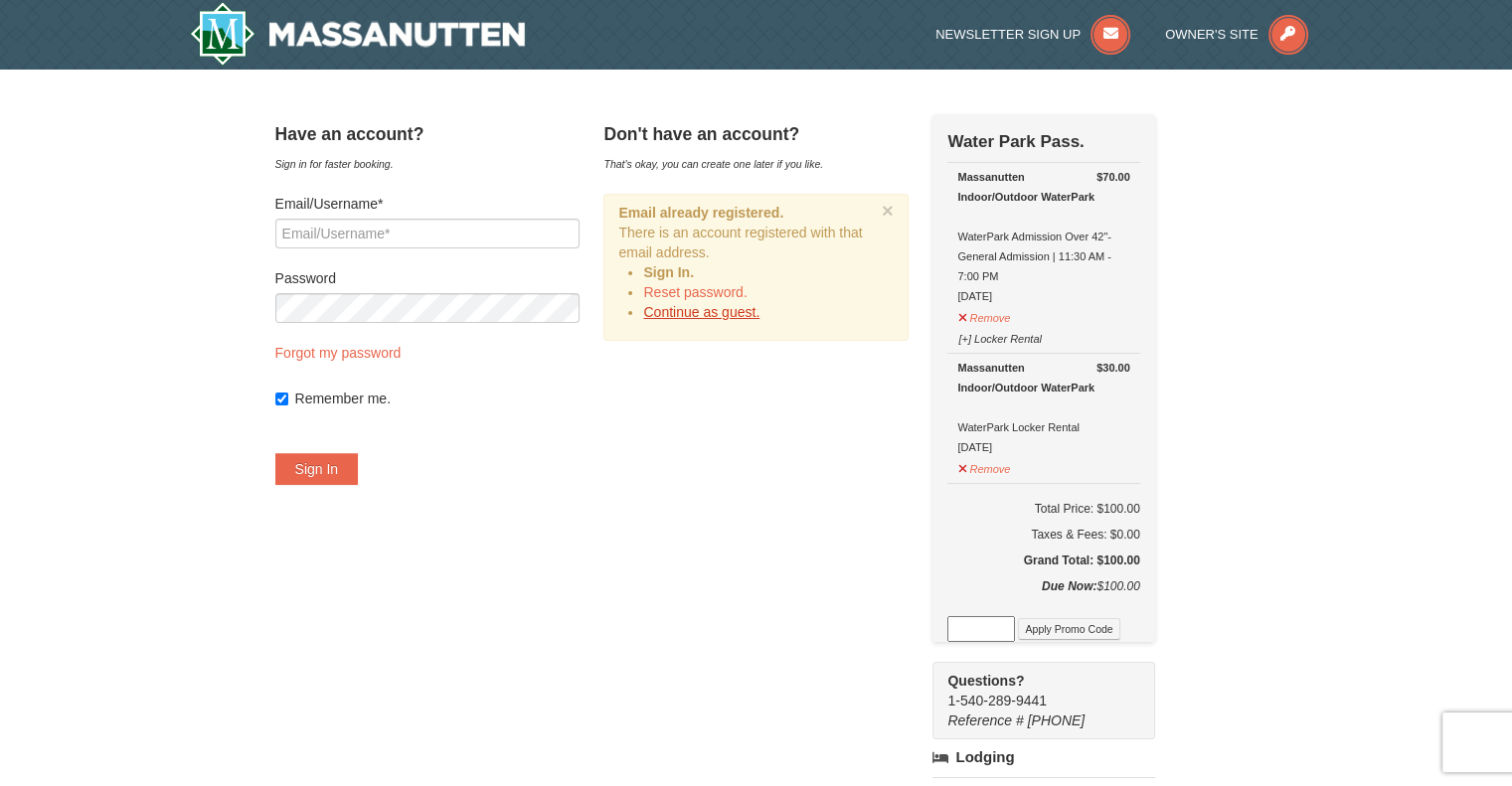 click on "Continue as guest." at bounding box center [701, 312] 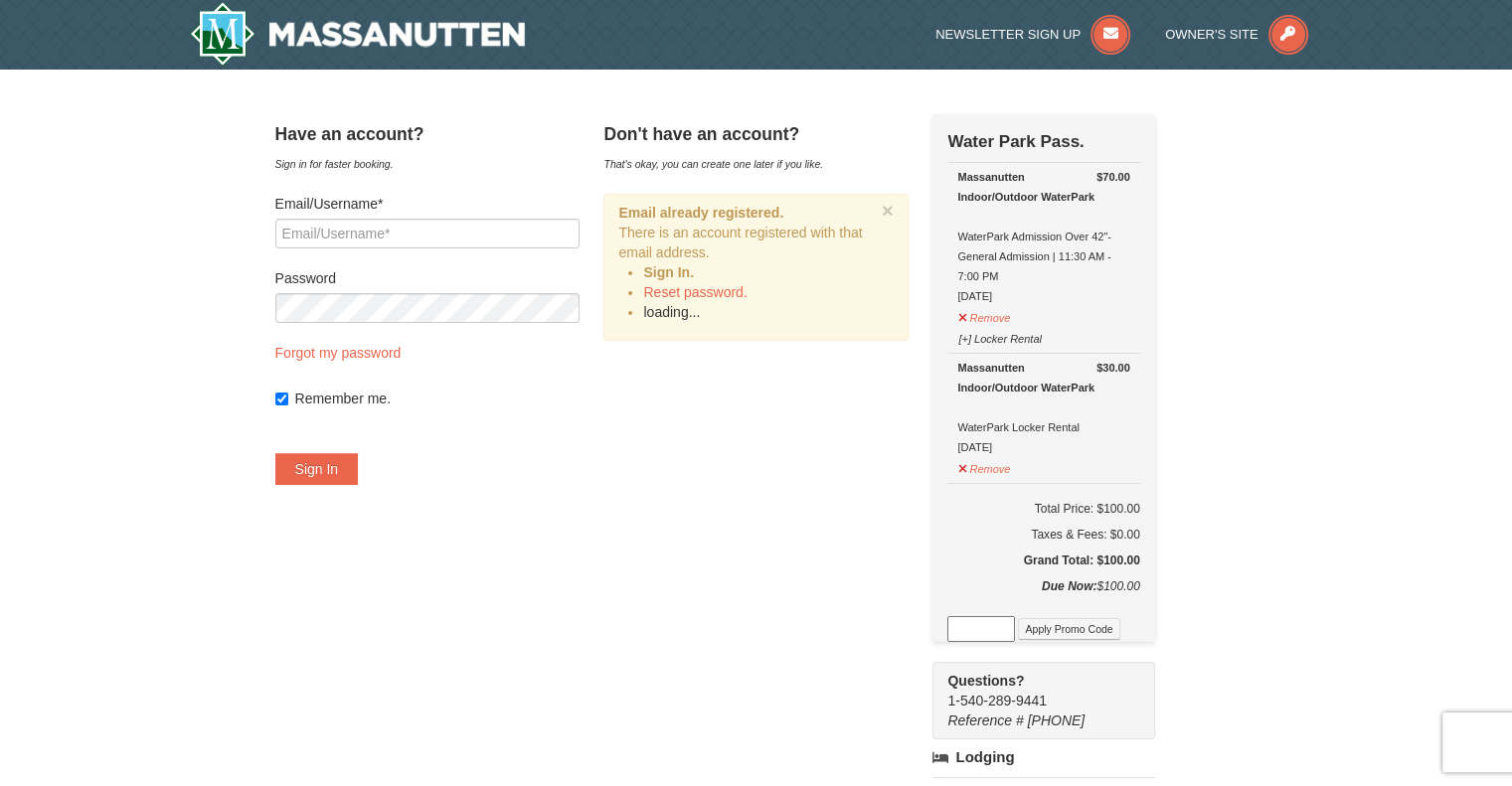 scroll, scrollTop: 303, scrollLeft: 0, axis: vertical 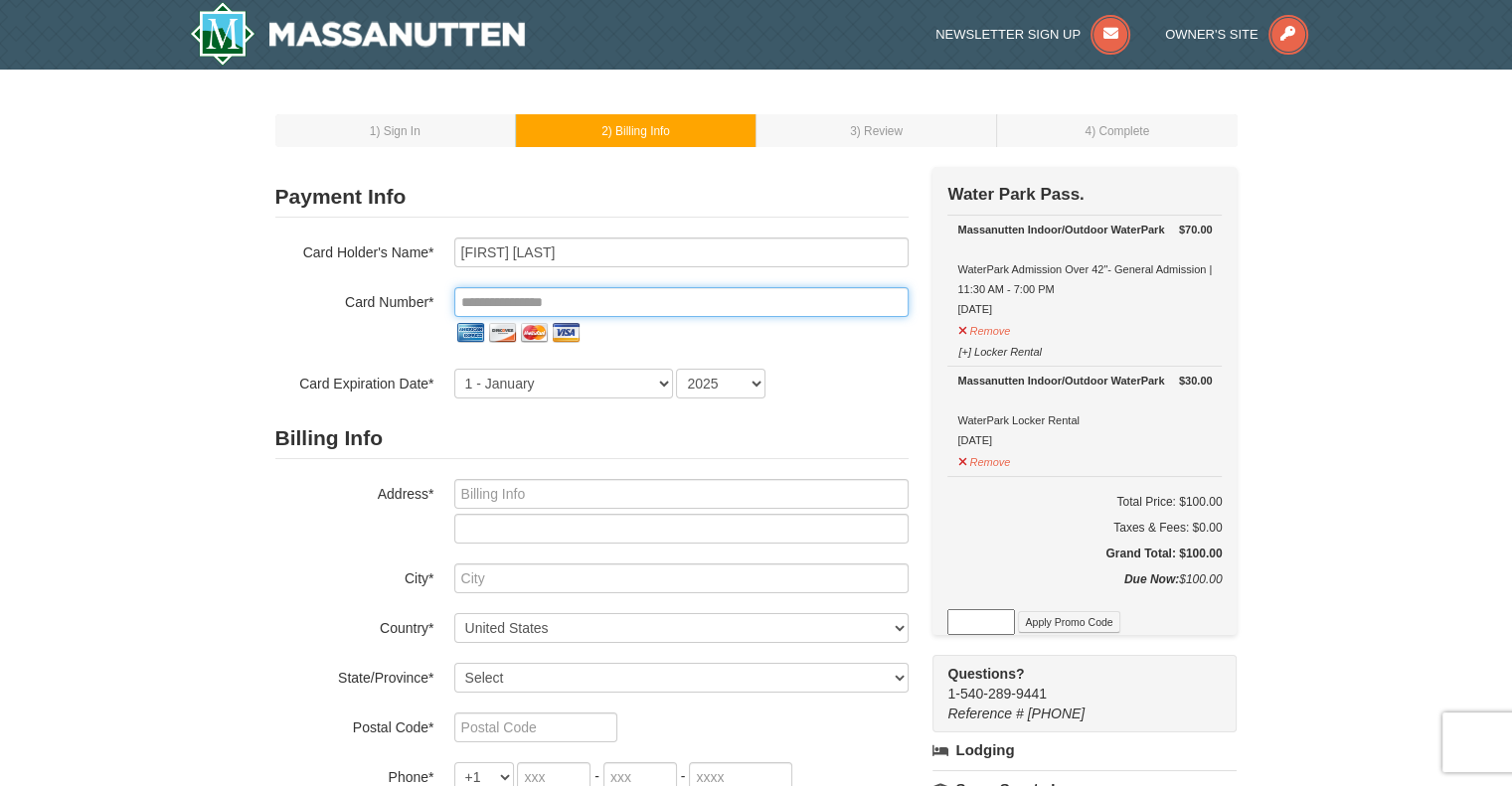 click at bounding box center (681, 302) 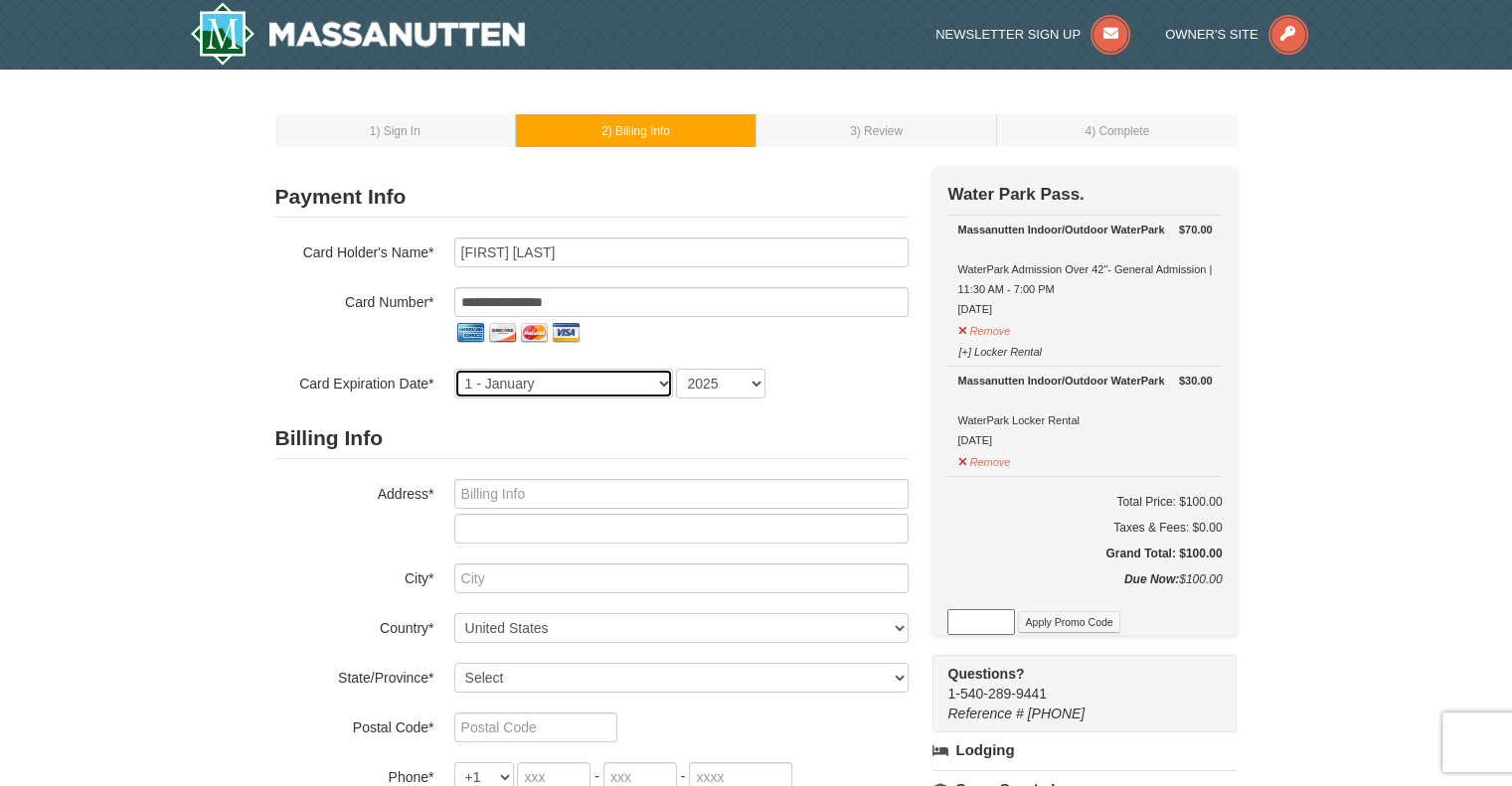 select on "5" 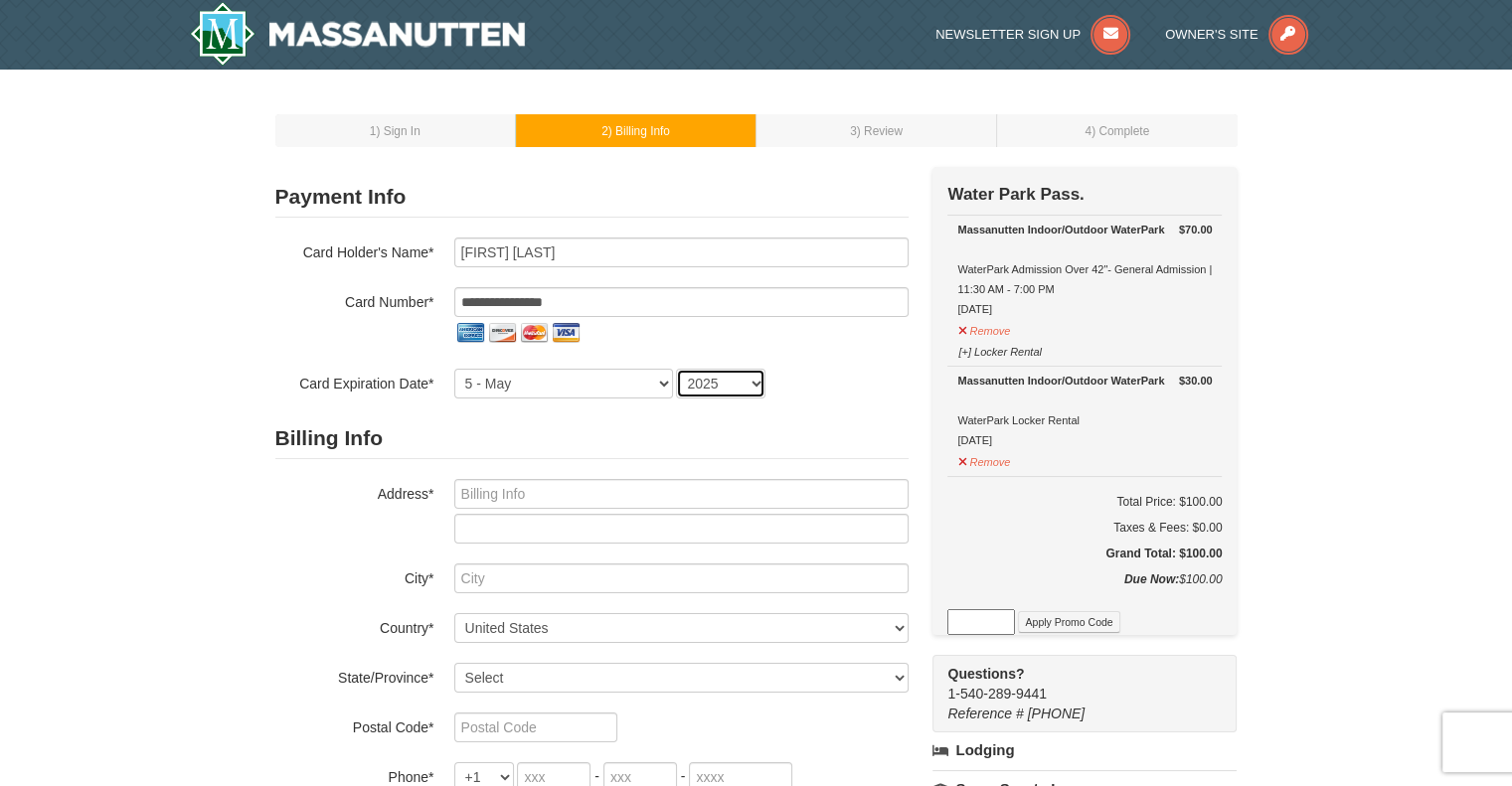 select on "2028" 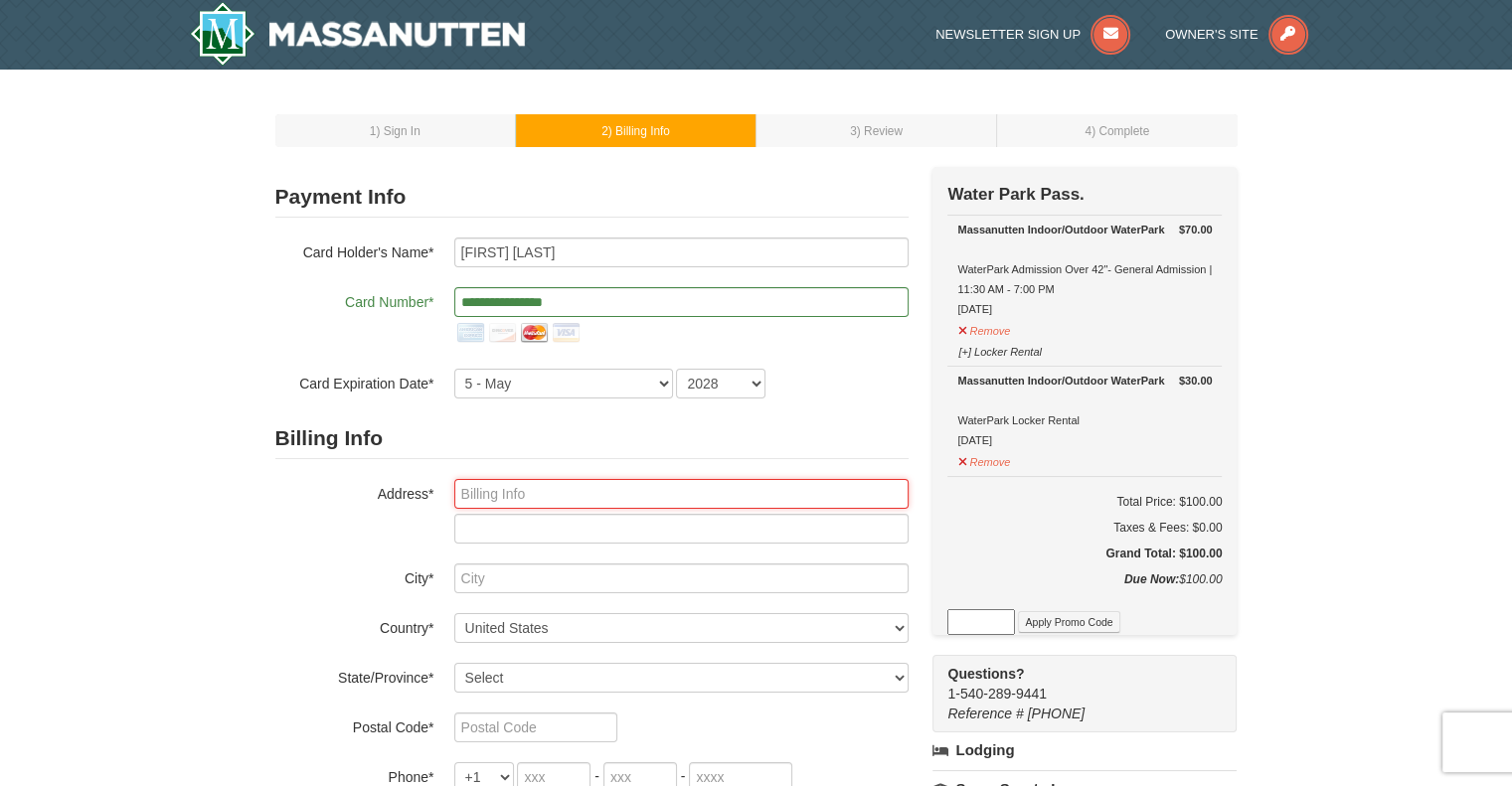 click at bounding box center [681, 494] 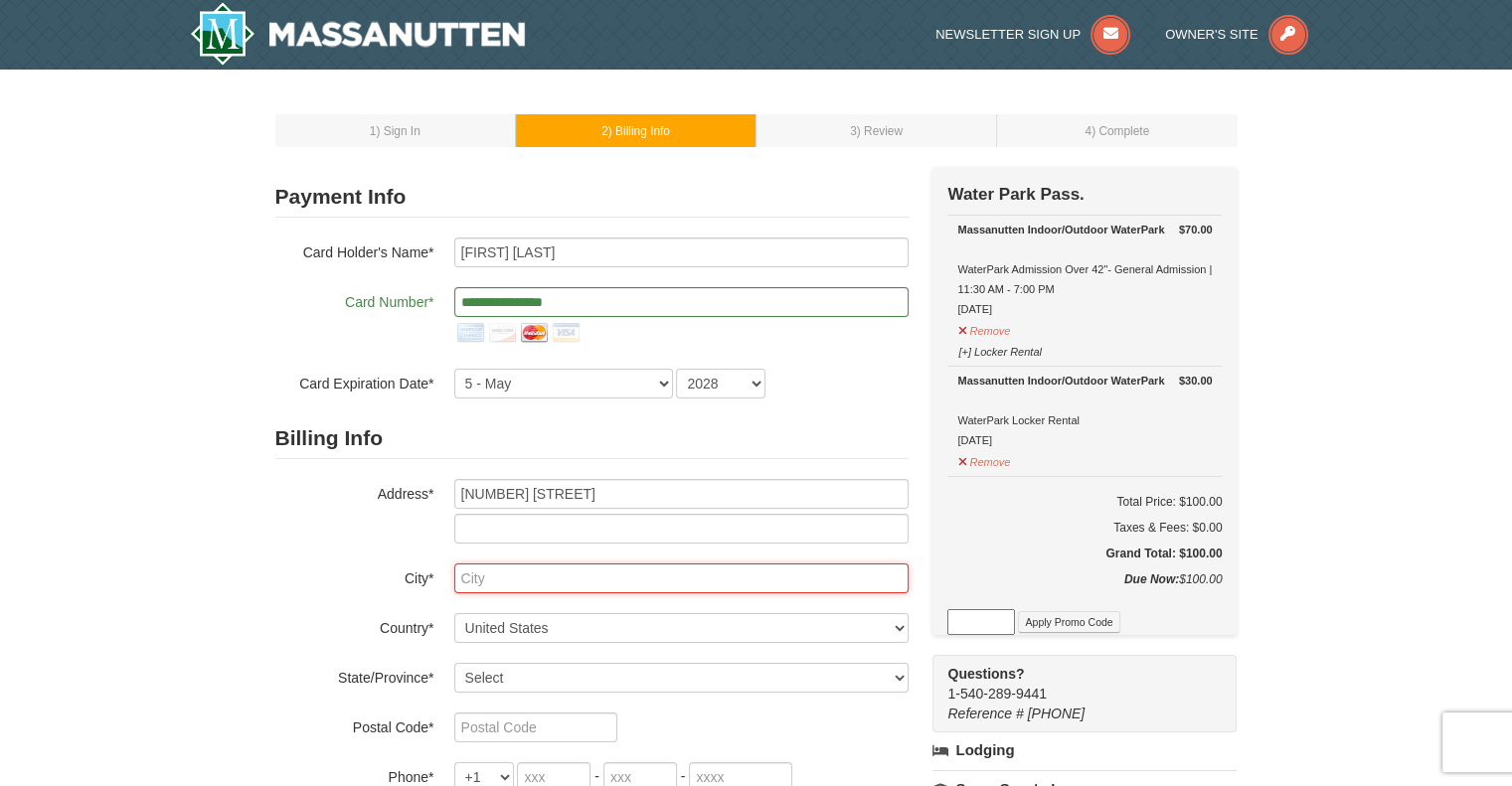 type on "Roanoke" 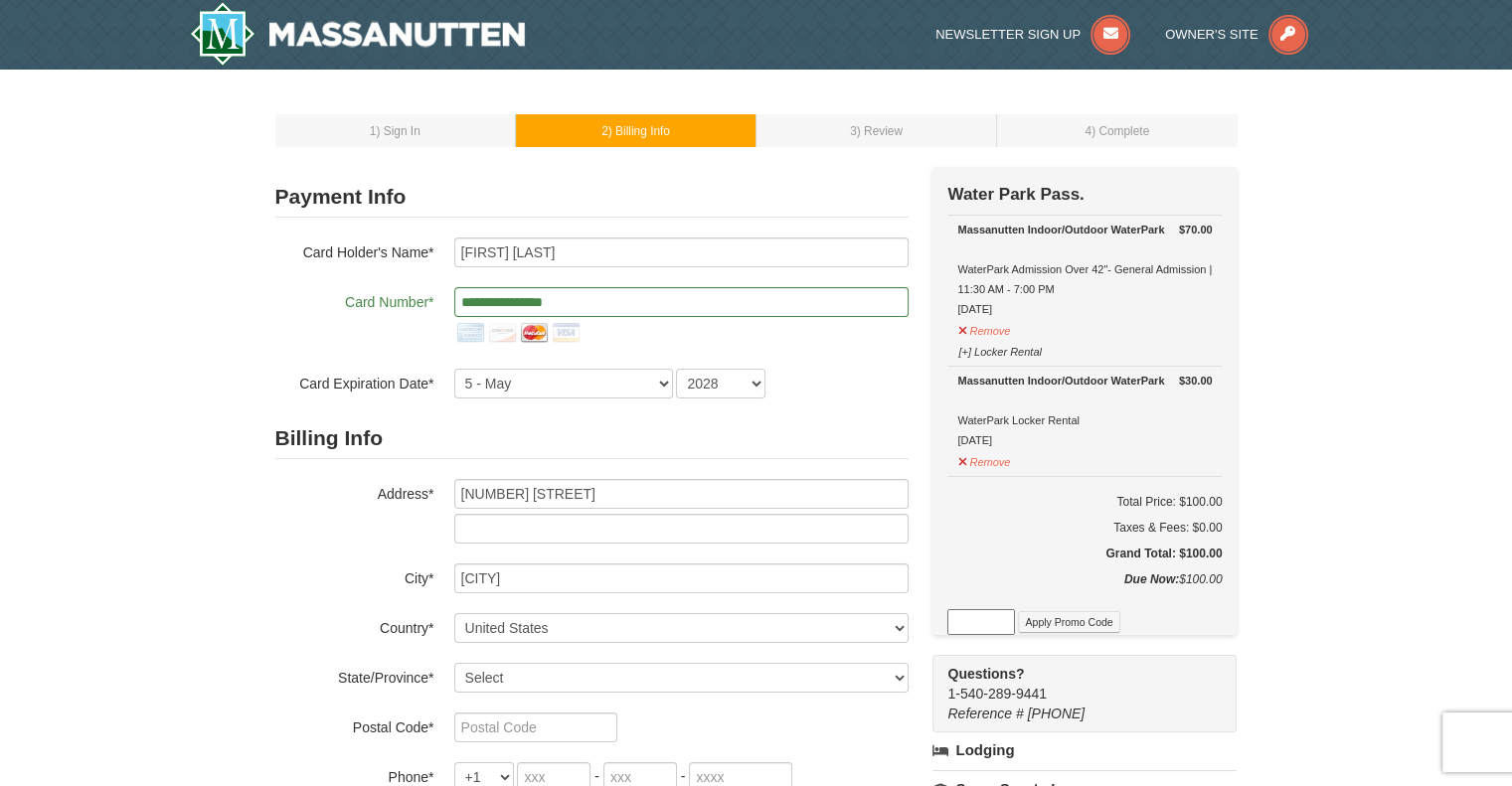 select on "VA" 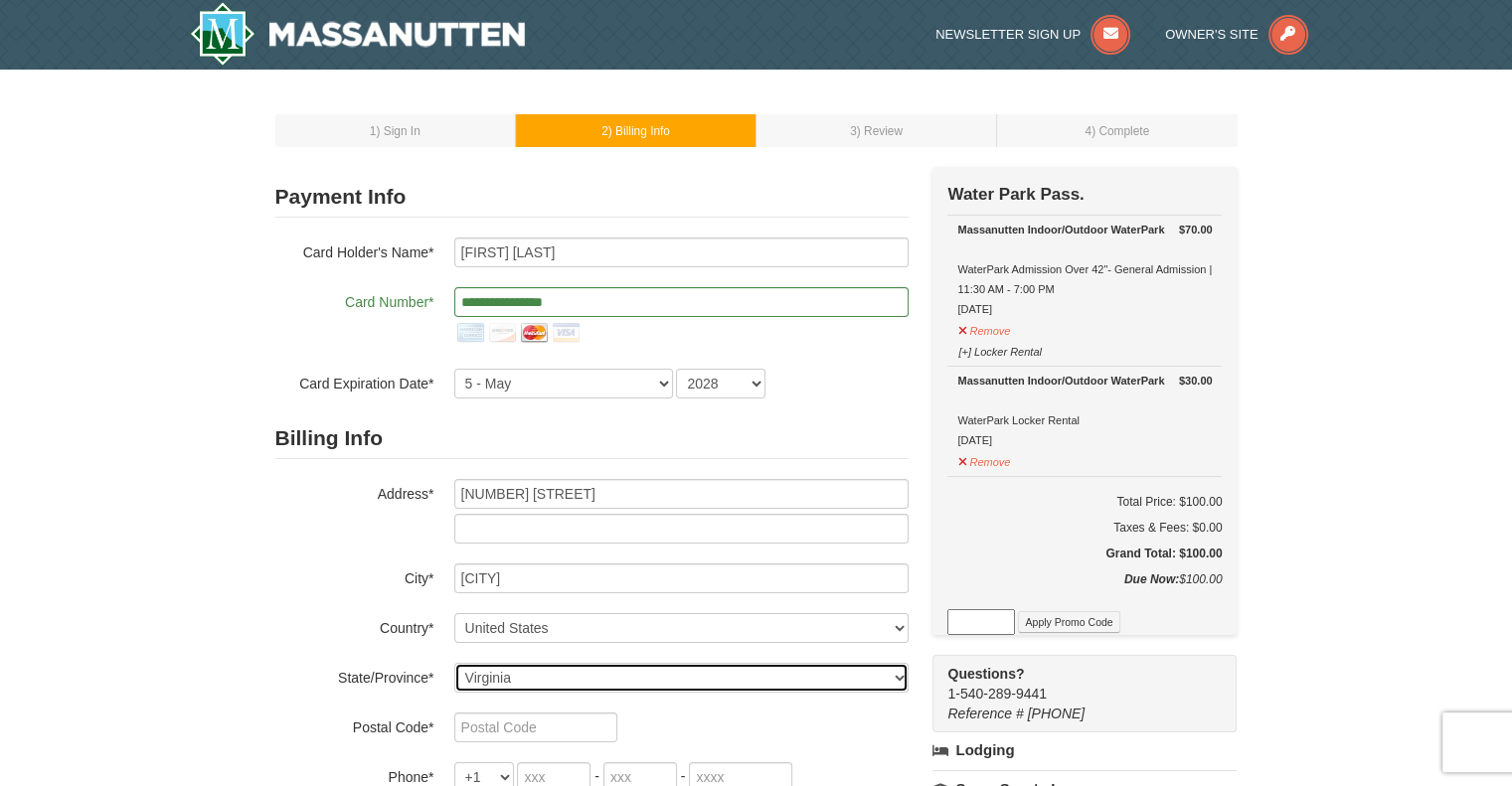 type on "24018" 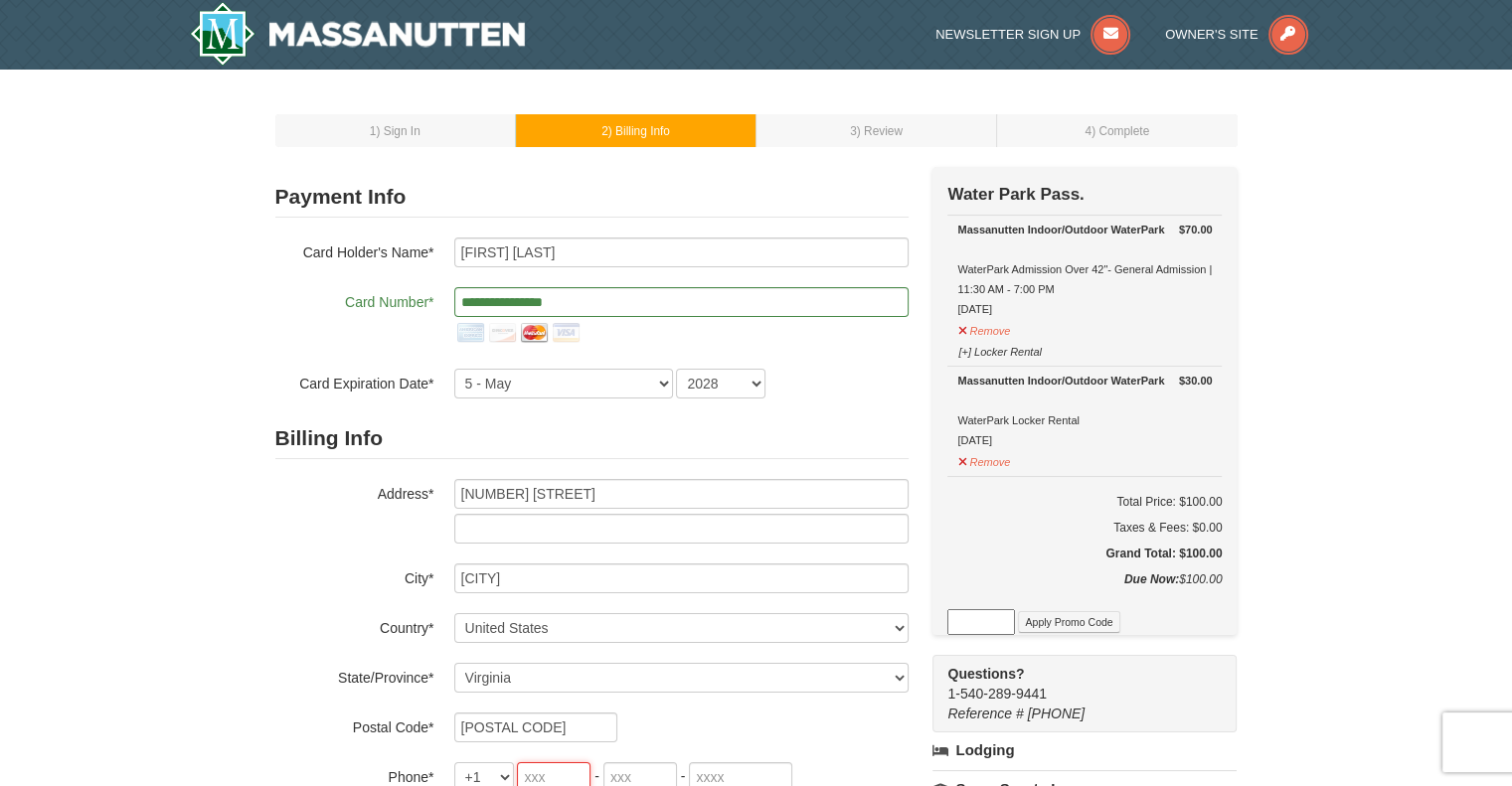 type on "540" 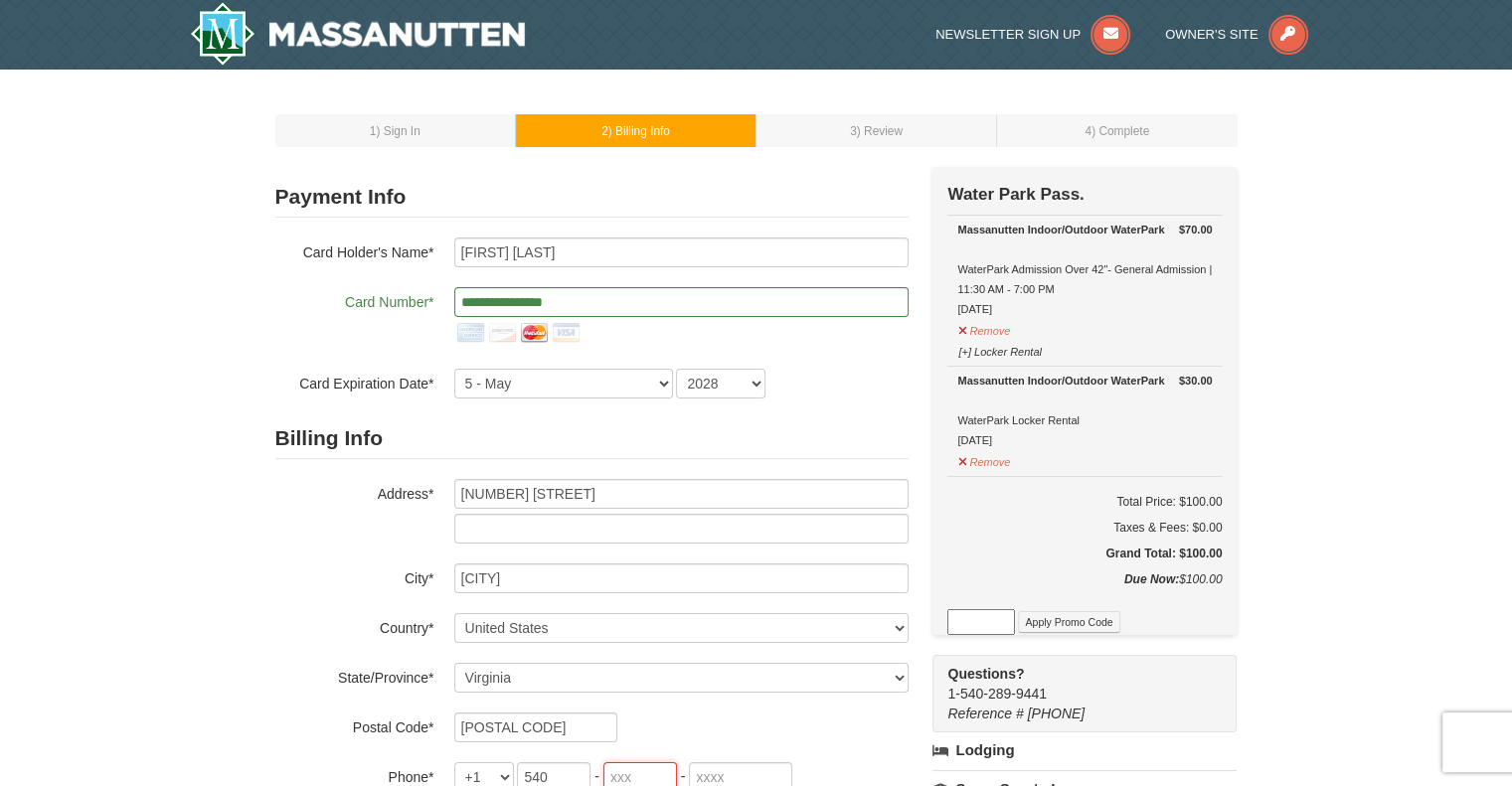 type on "769" 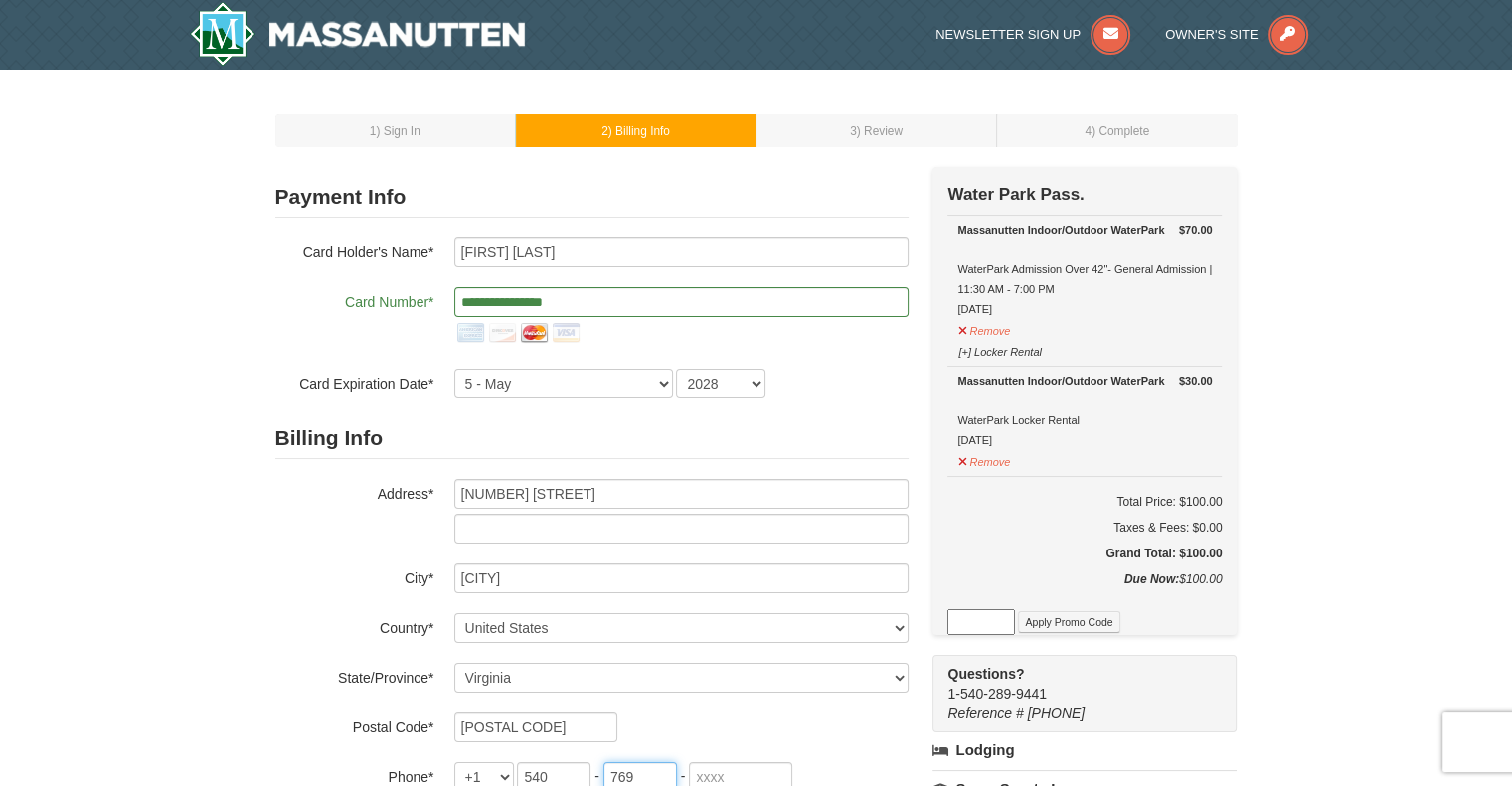 type on "7345" 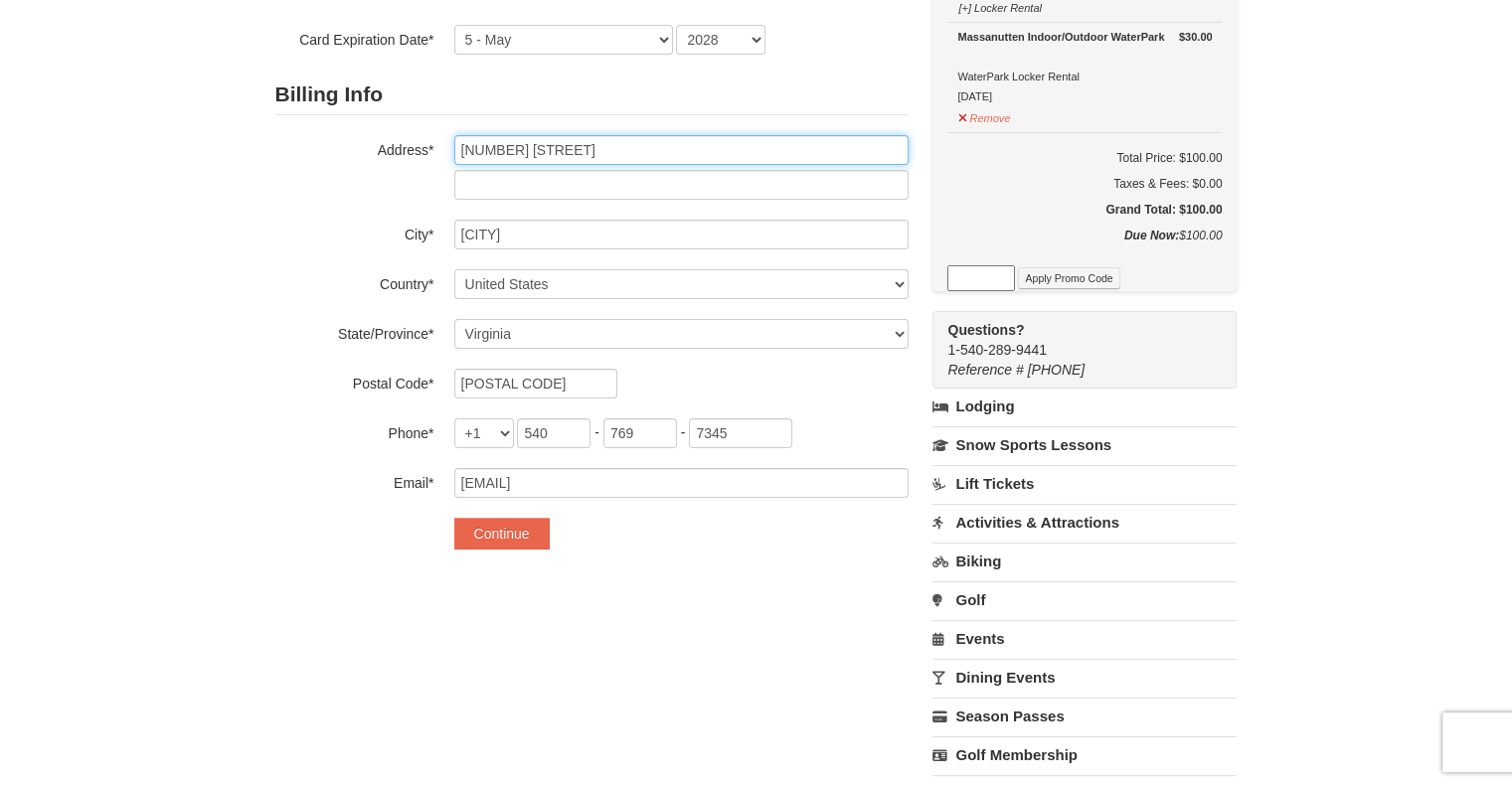 scroll, scrollTop: 346, scrollLeft: 0, axis: vertical 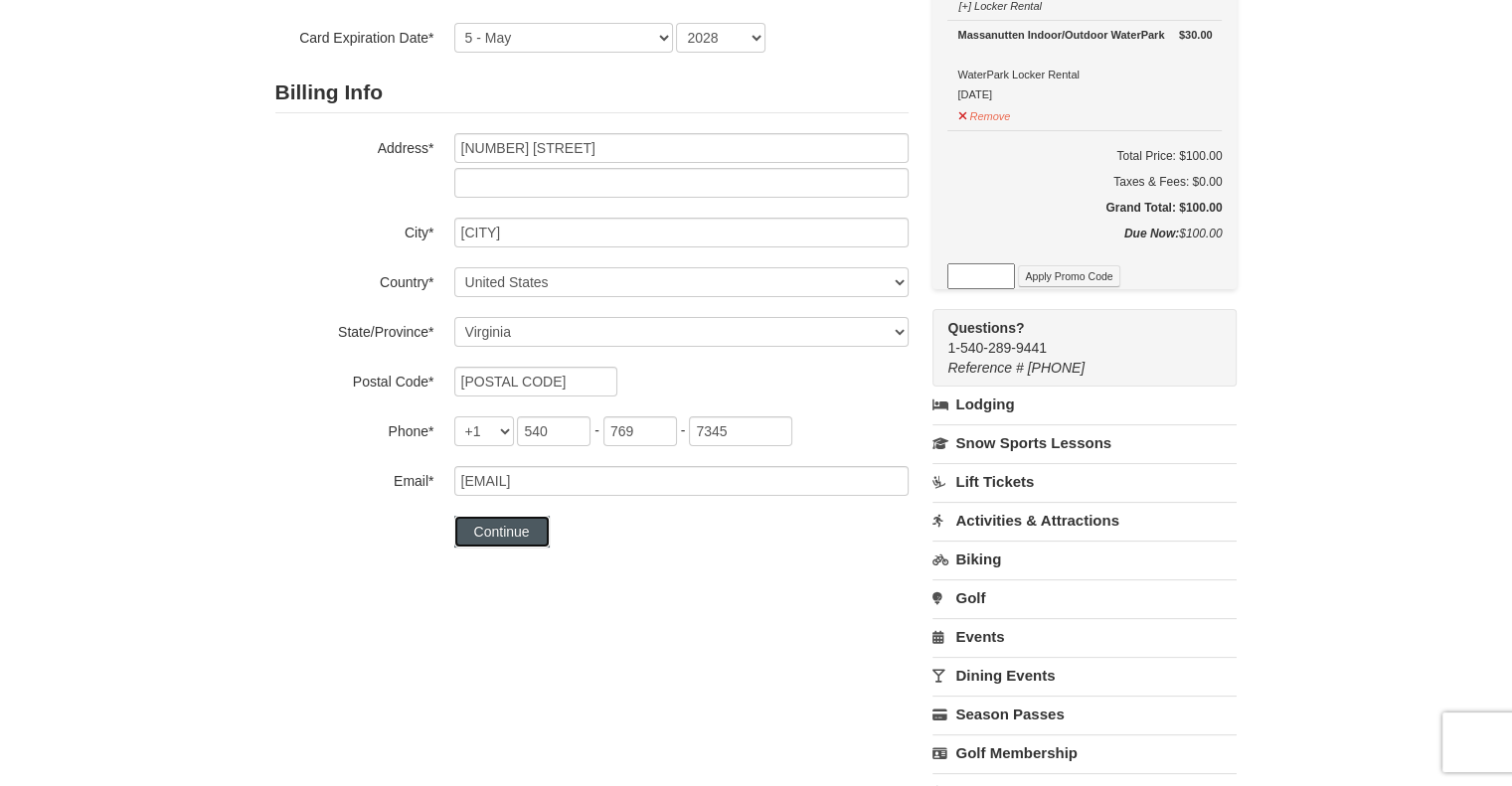 click on "Continue" at bounding box center (502, 532) 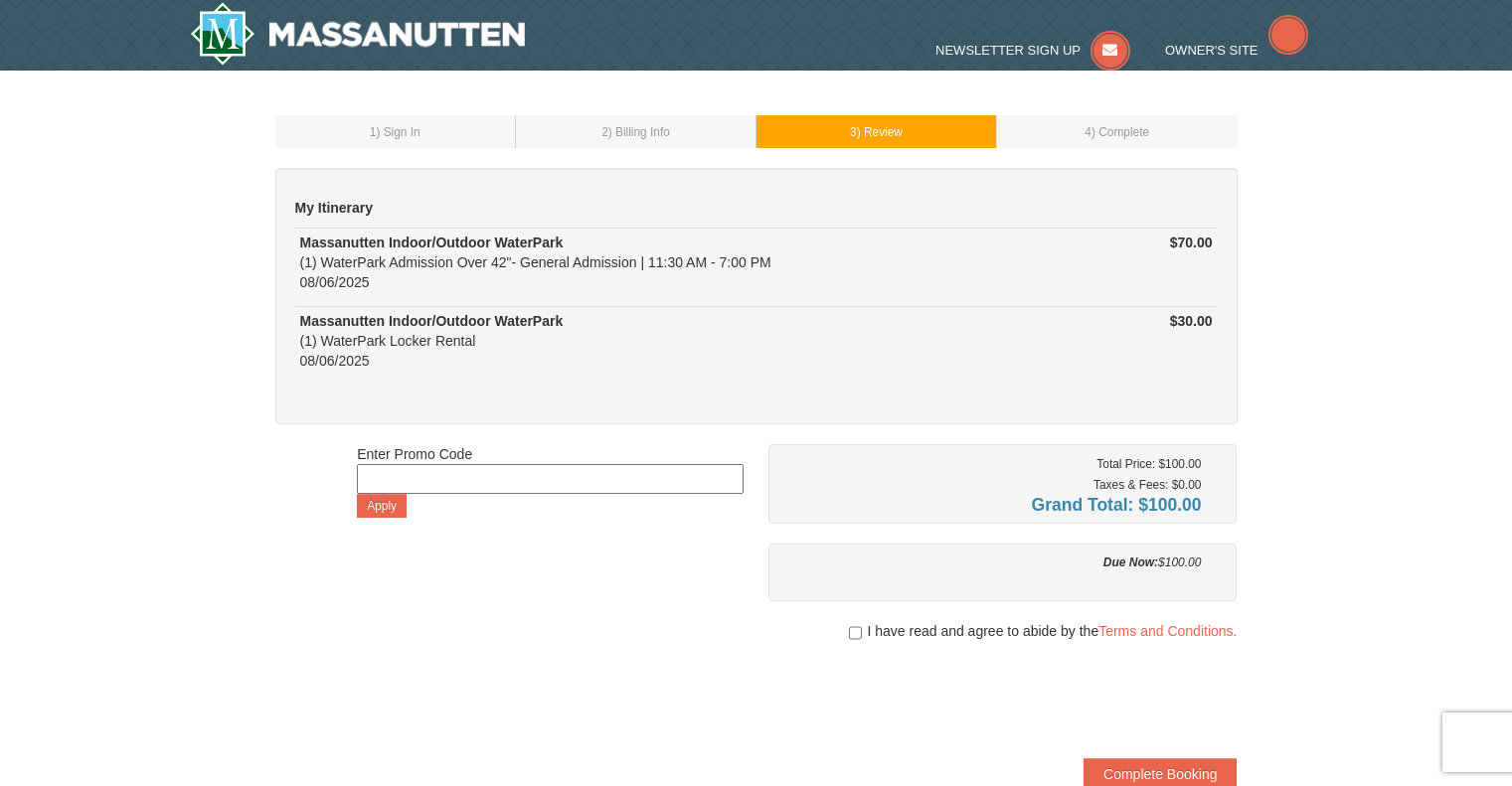 scroll, scrollTop: 0, scrollLeft: 0, axis: both 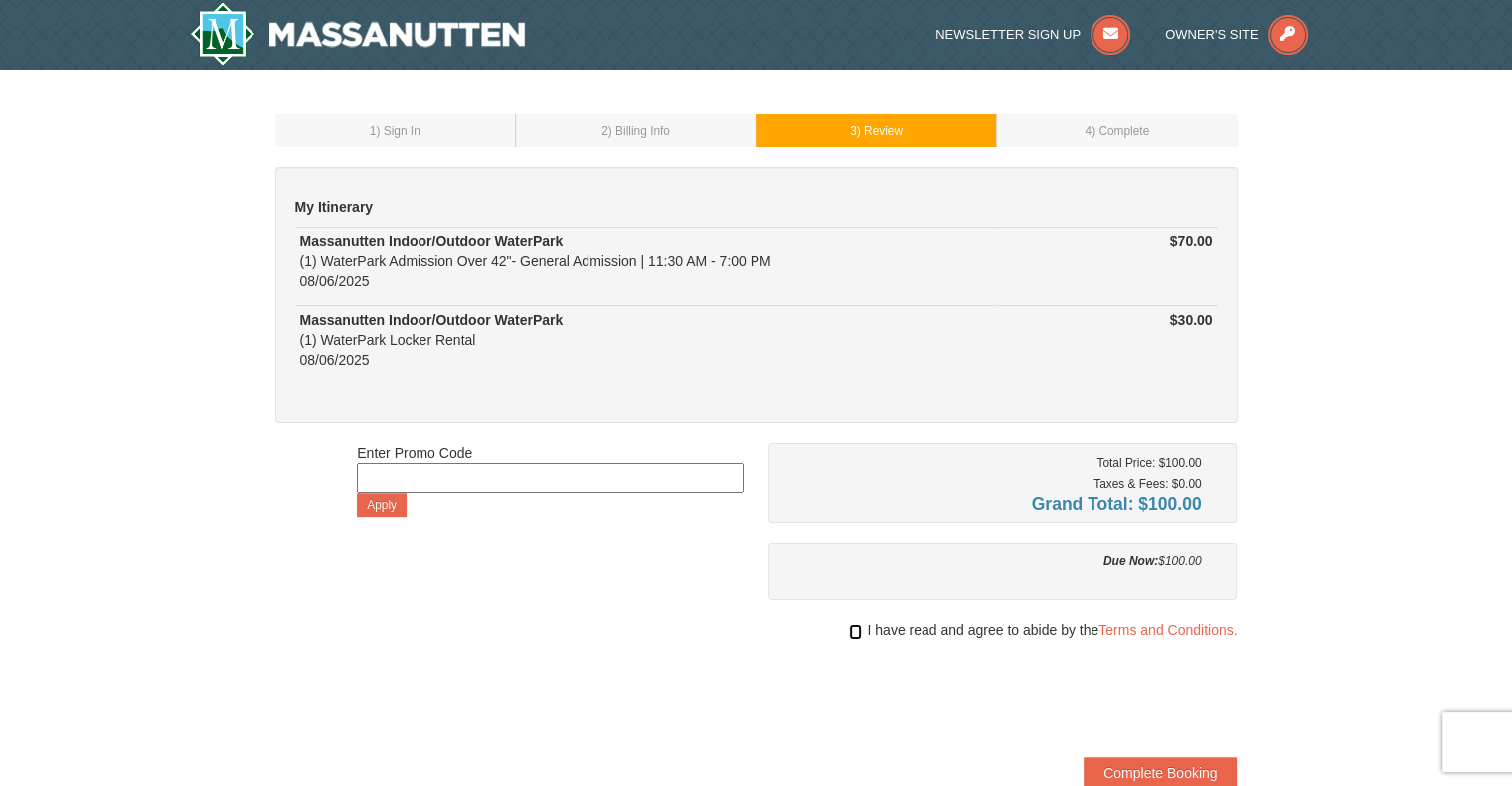 click at bounding box center [855, 632] 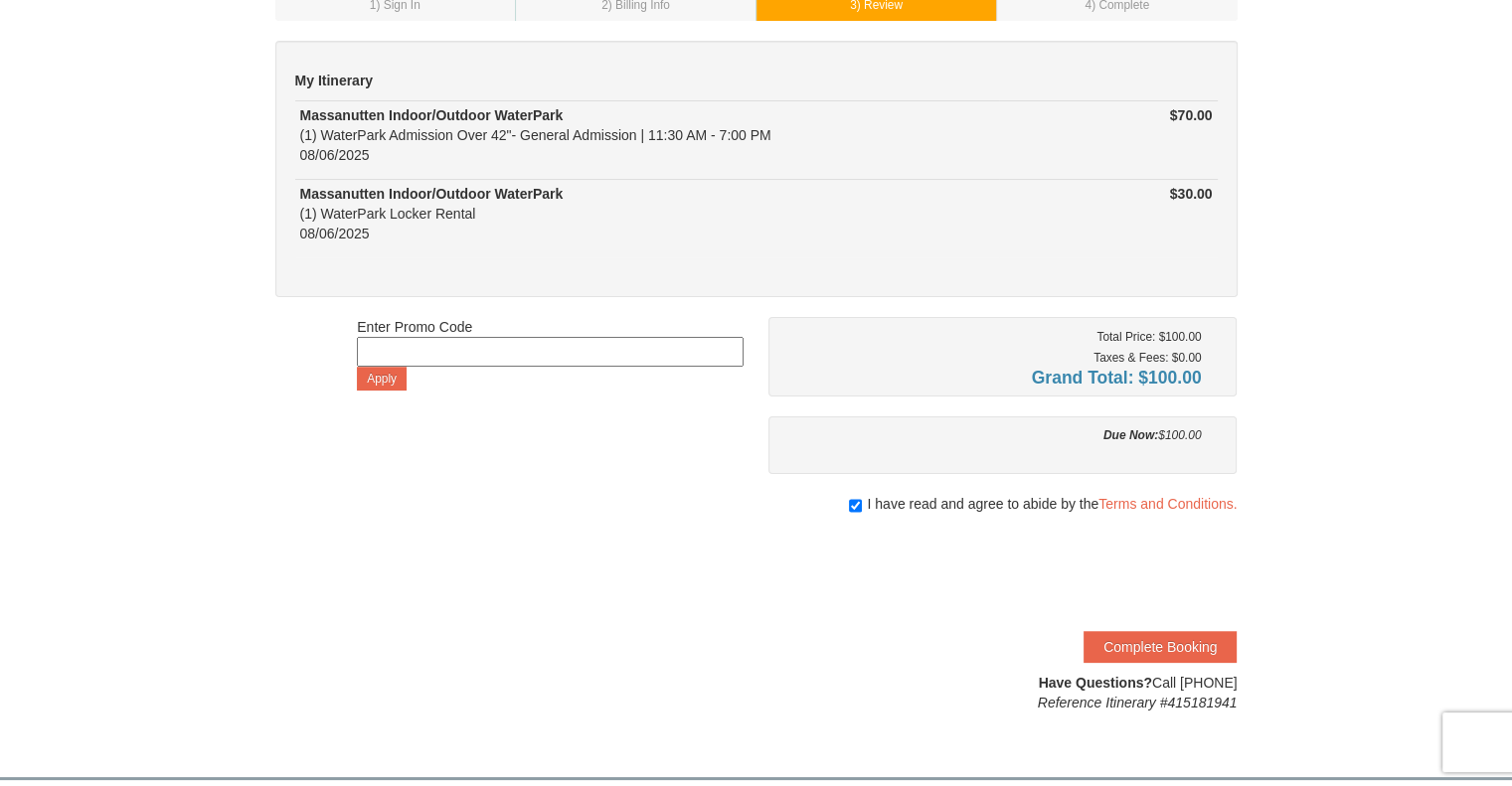 scroll, scrollTop: 134, scrollLeft: 0, axis: vertical 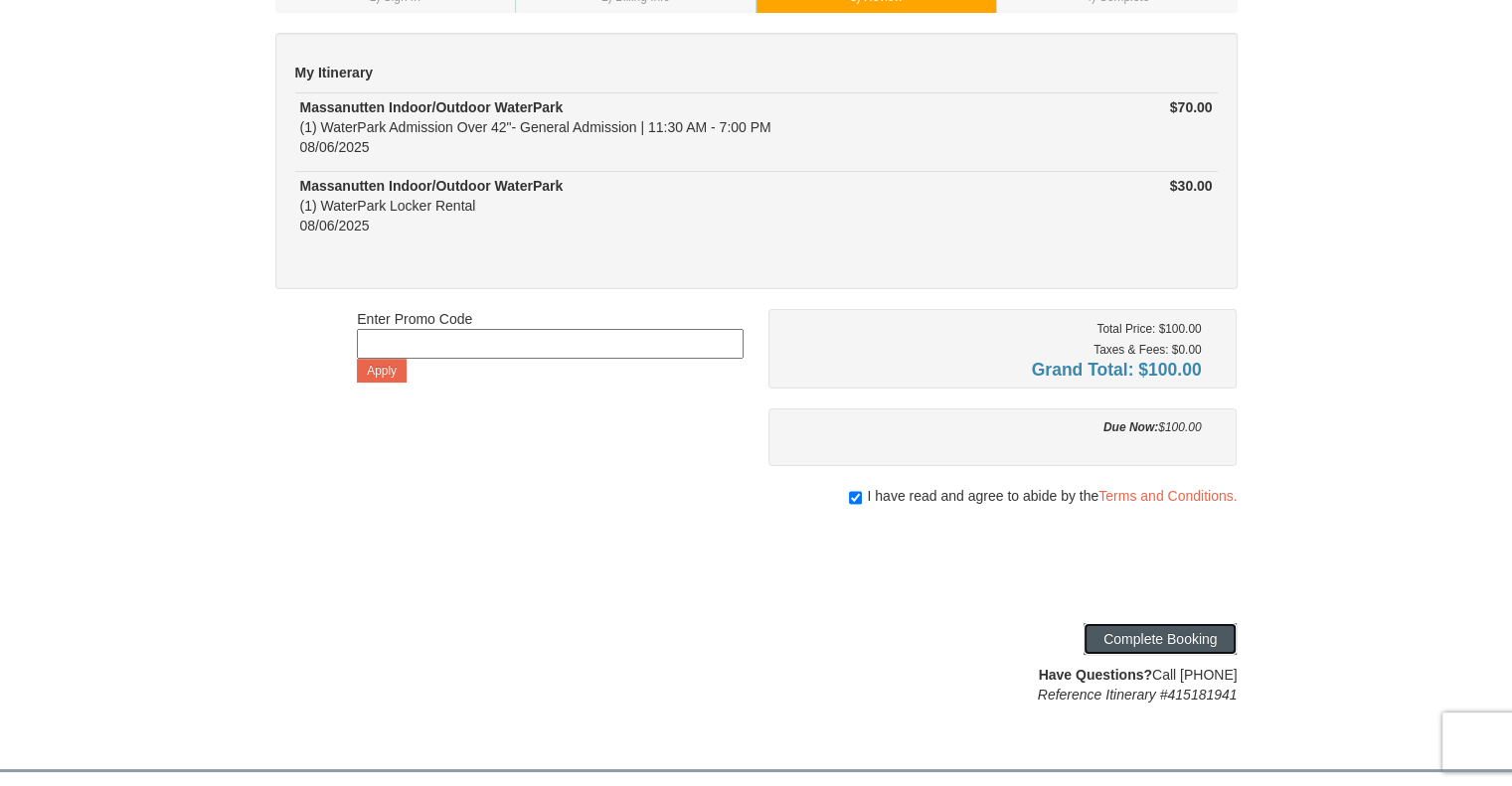 click on "Complete Booking" at bounding box center [1160, 639] 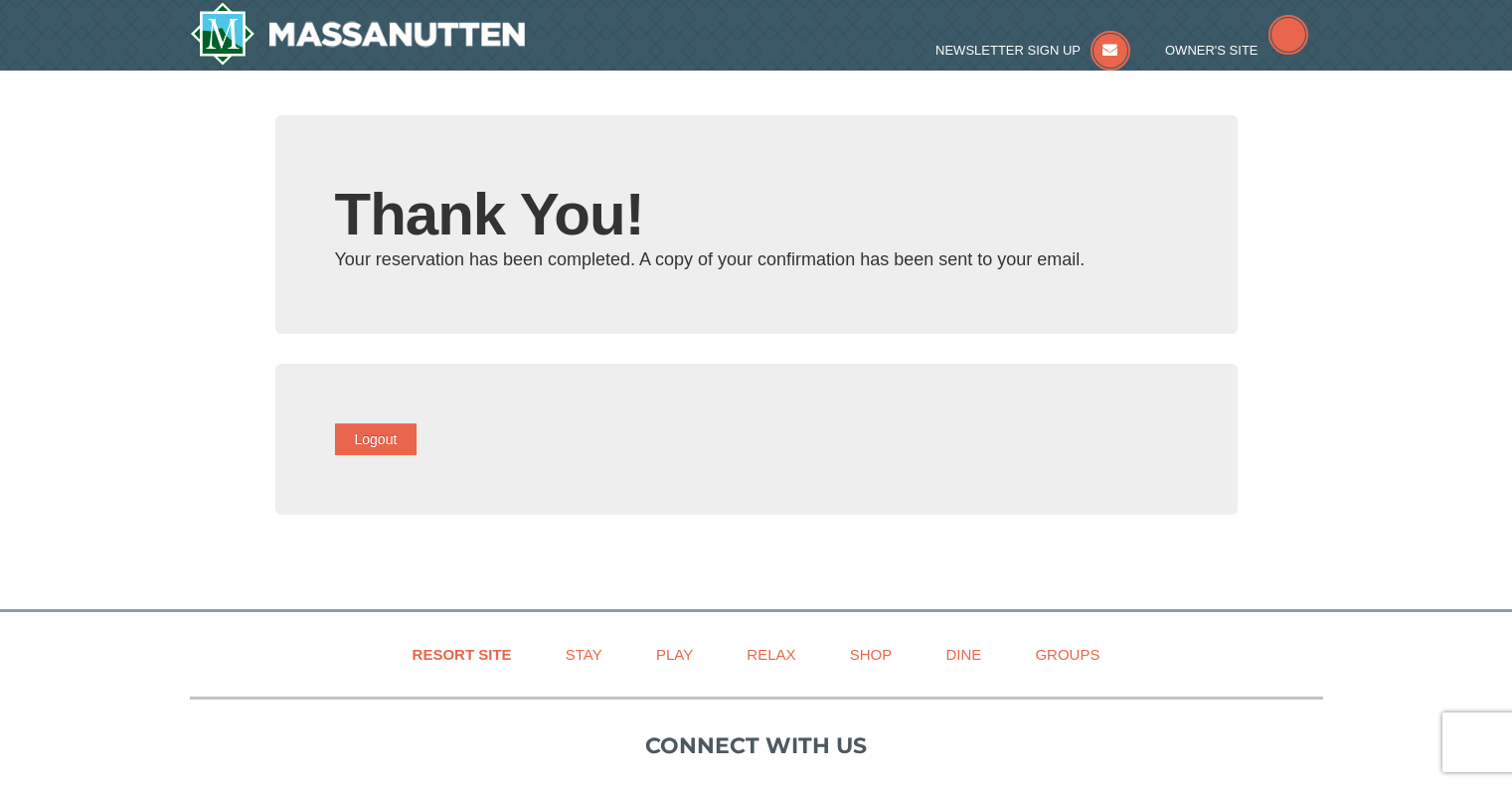 scroll, scrollTop: 0, scrollLeft: 0, axis: both 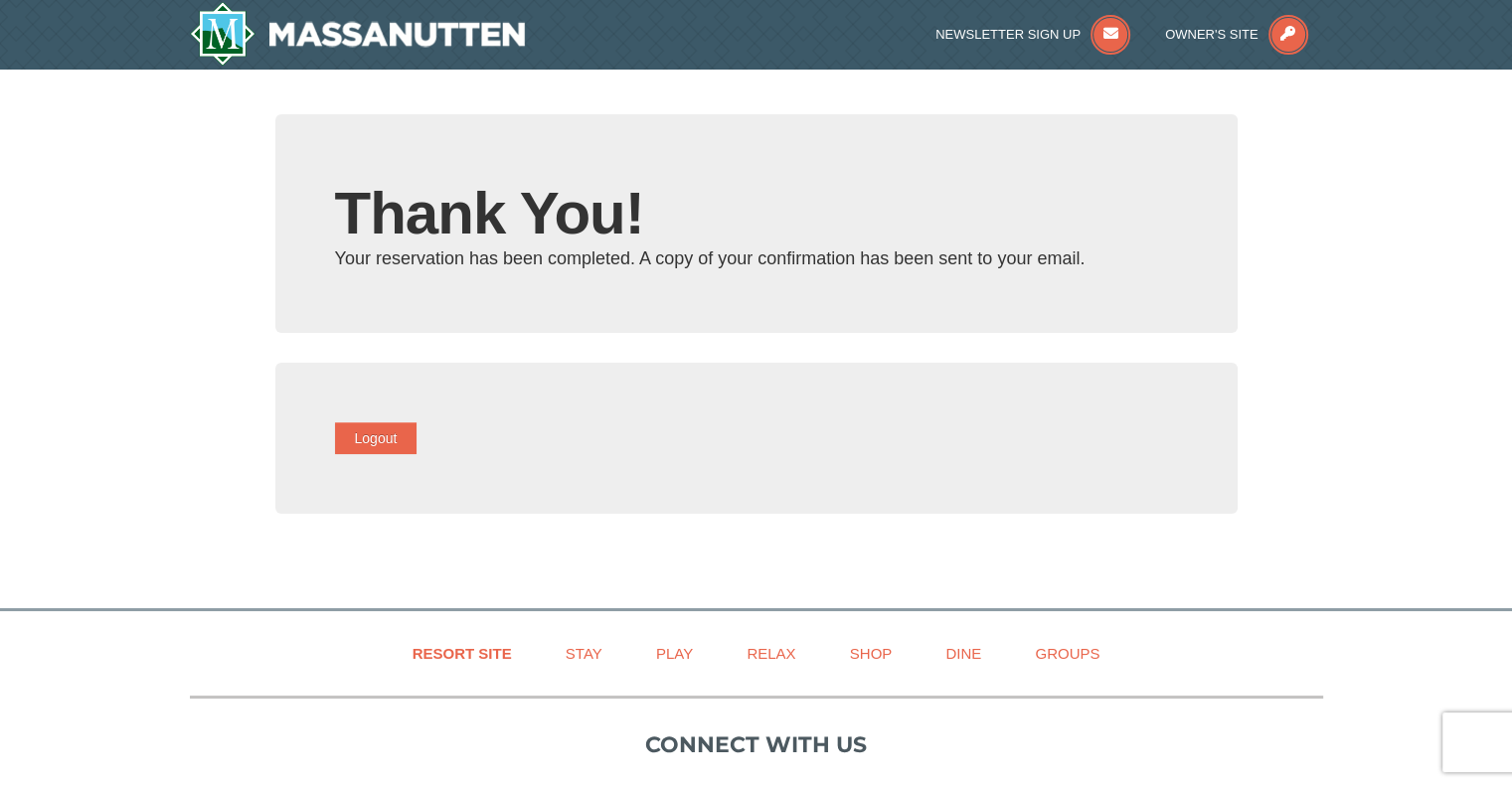 type on "kylelorraine97@gmail.com" 